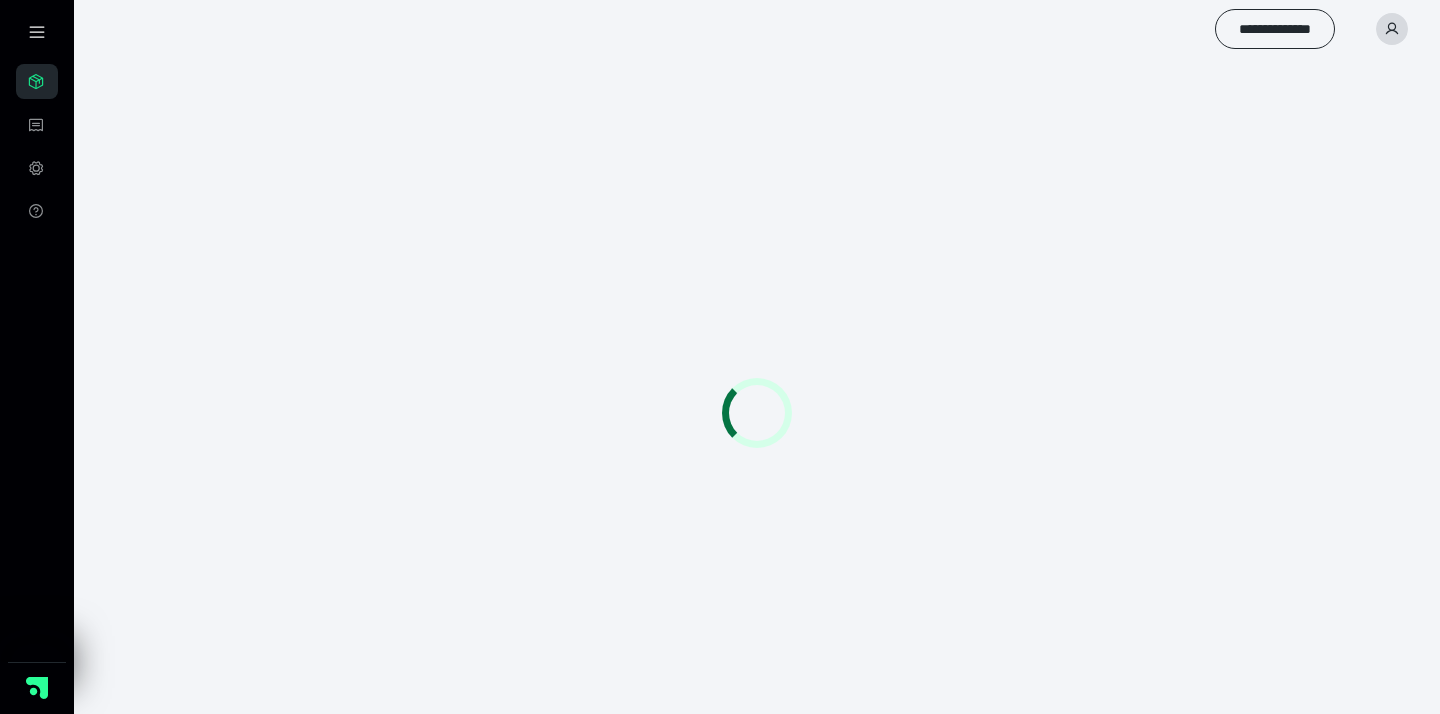 scroll, scrollTop: 0, scrollLeft: 0, axis: both 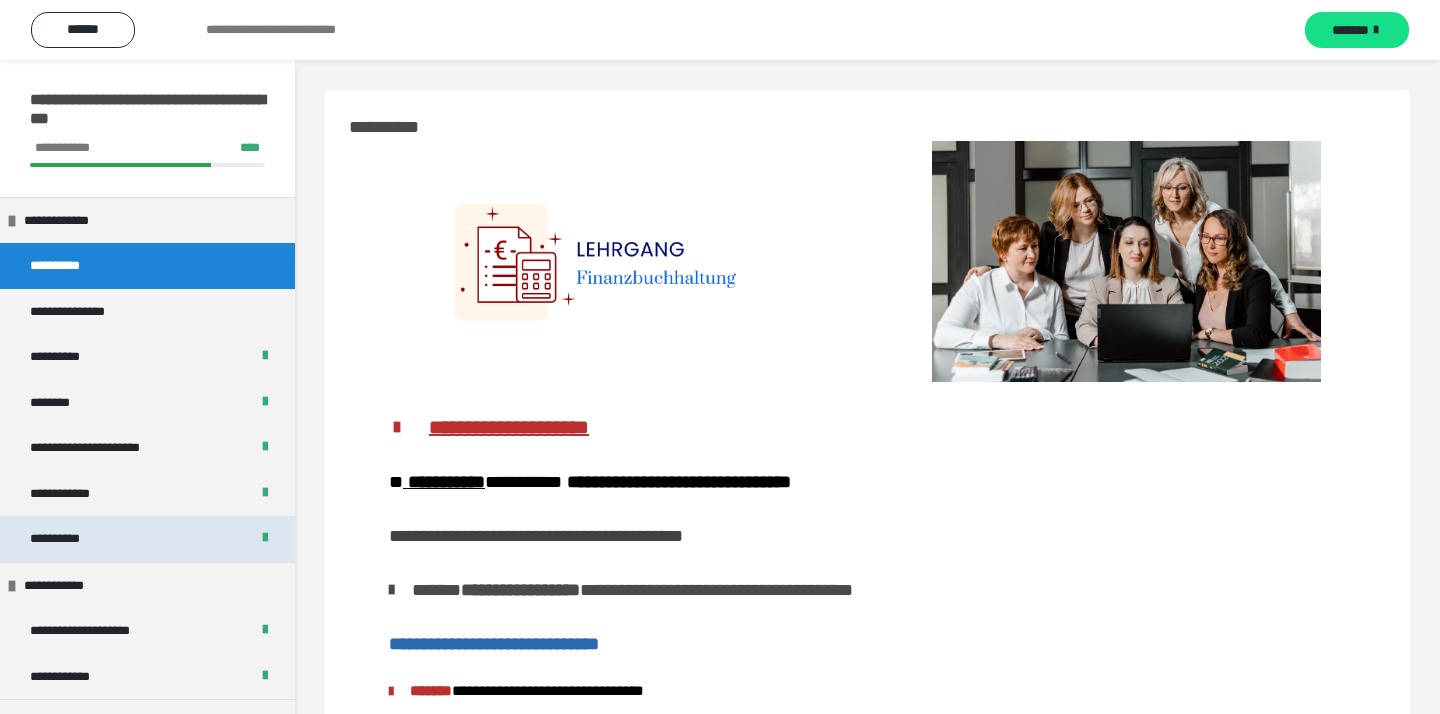 click on "**********" at bounding box center (147, 539) 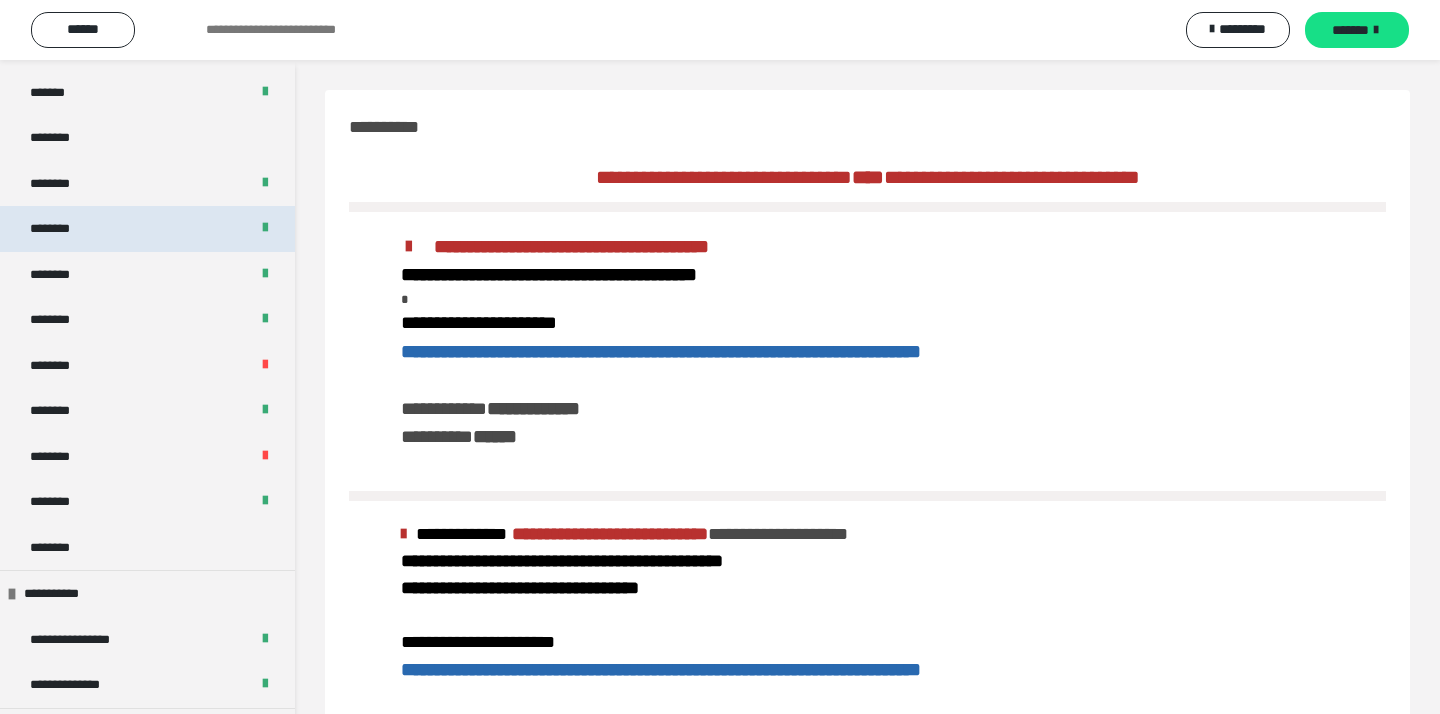 scroll, scrollTop: 1000, scrollLeft: 0, axis: vertical 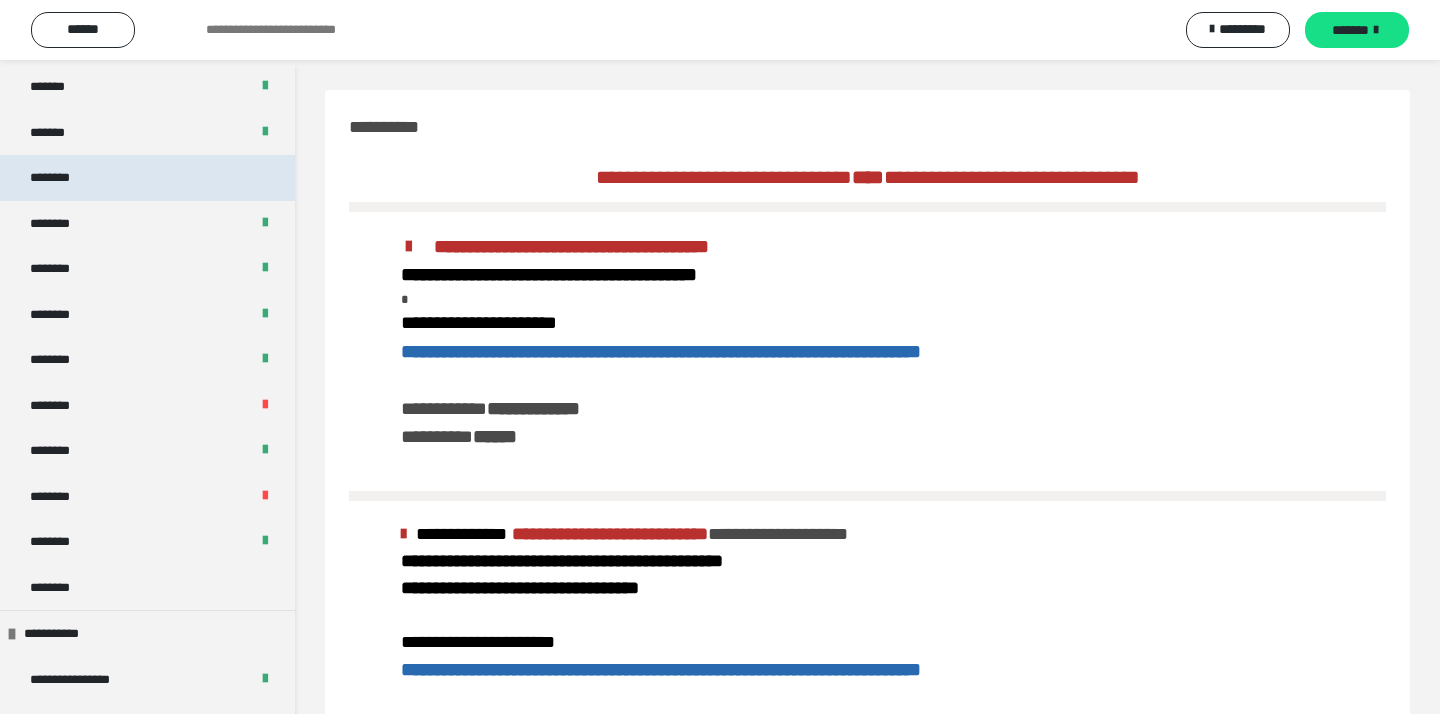 click on "********" at bounding box center [61, 178] 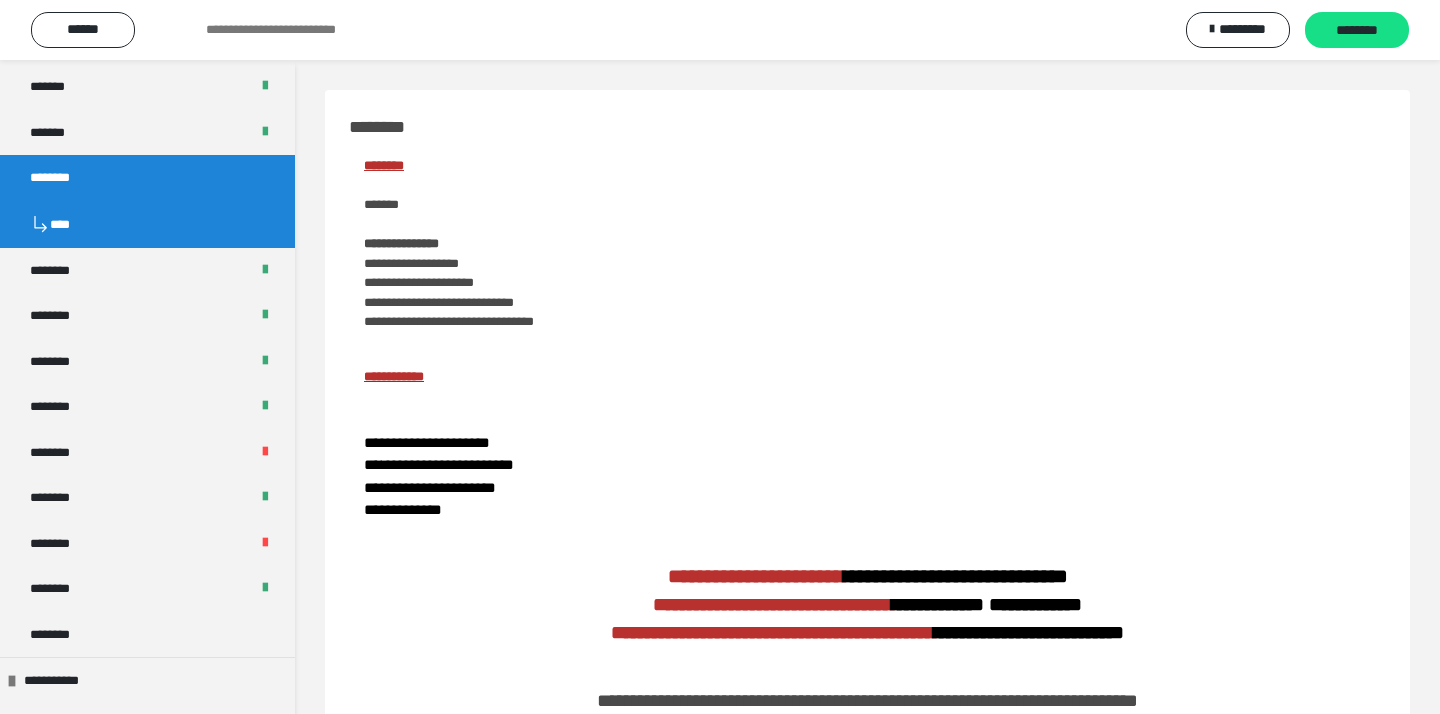 click on "**********" at bounding box center (867, 437) 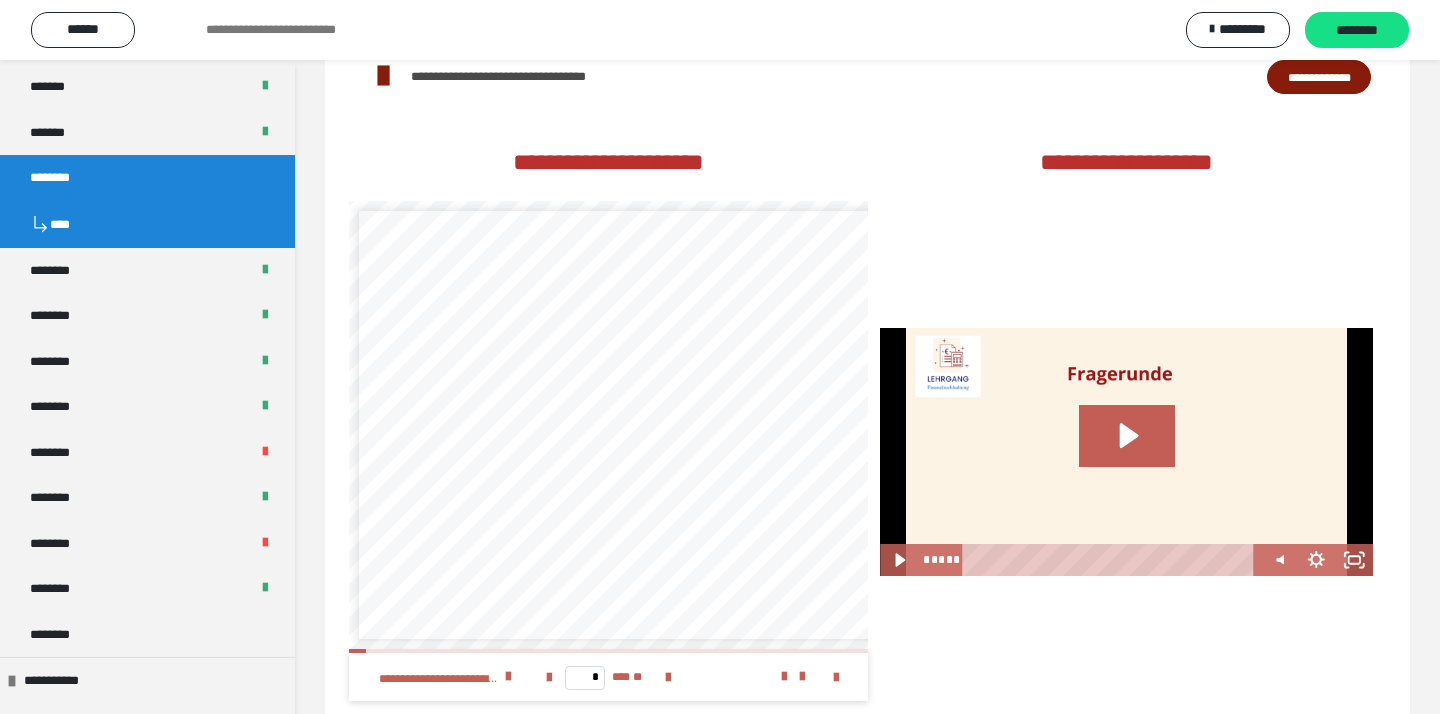 scroll, scrollTop: 2699, scrollLeft: 0, axis: vertical 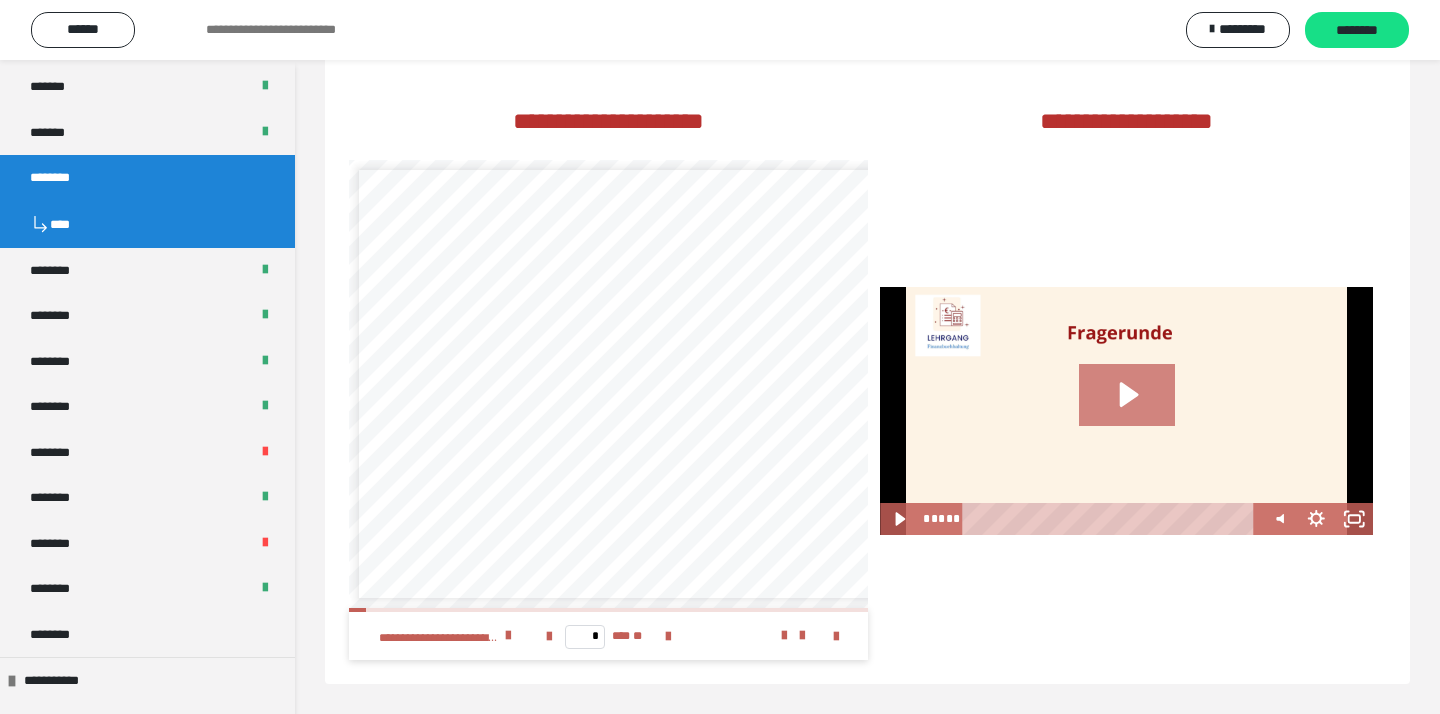 click 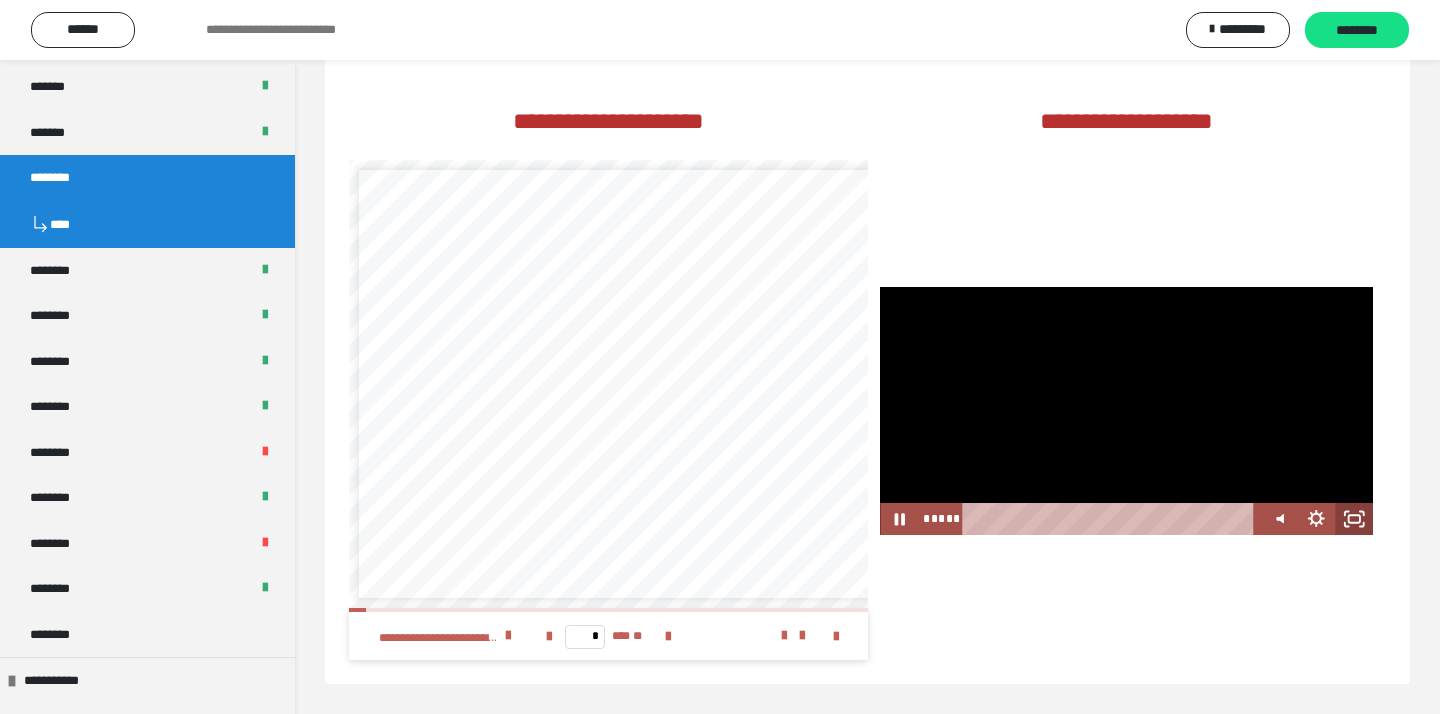 click 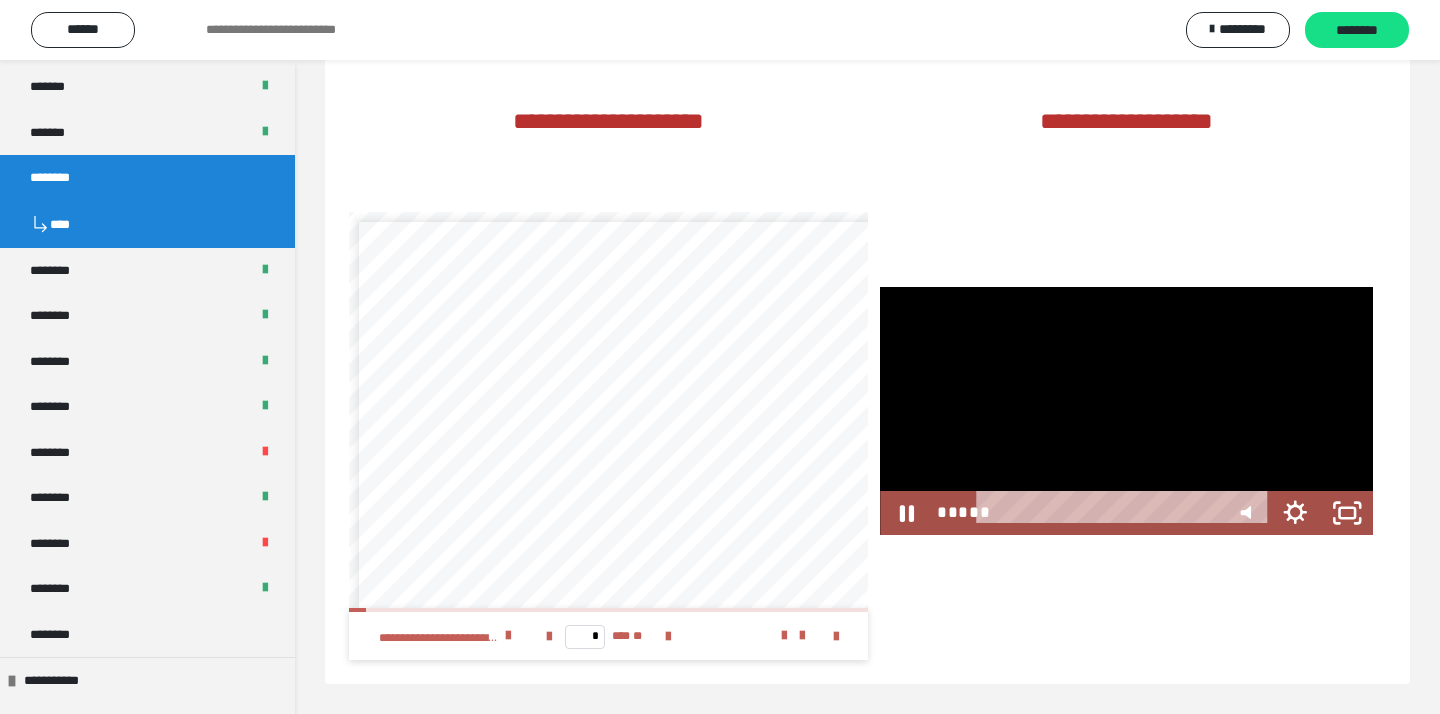scroll, scrollTop: 2513, scrollLeft: 0, axis: vertical 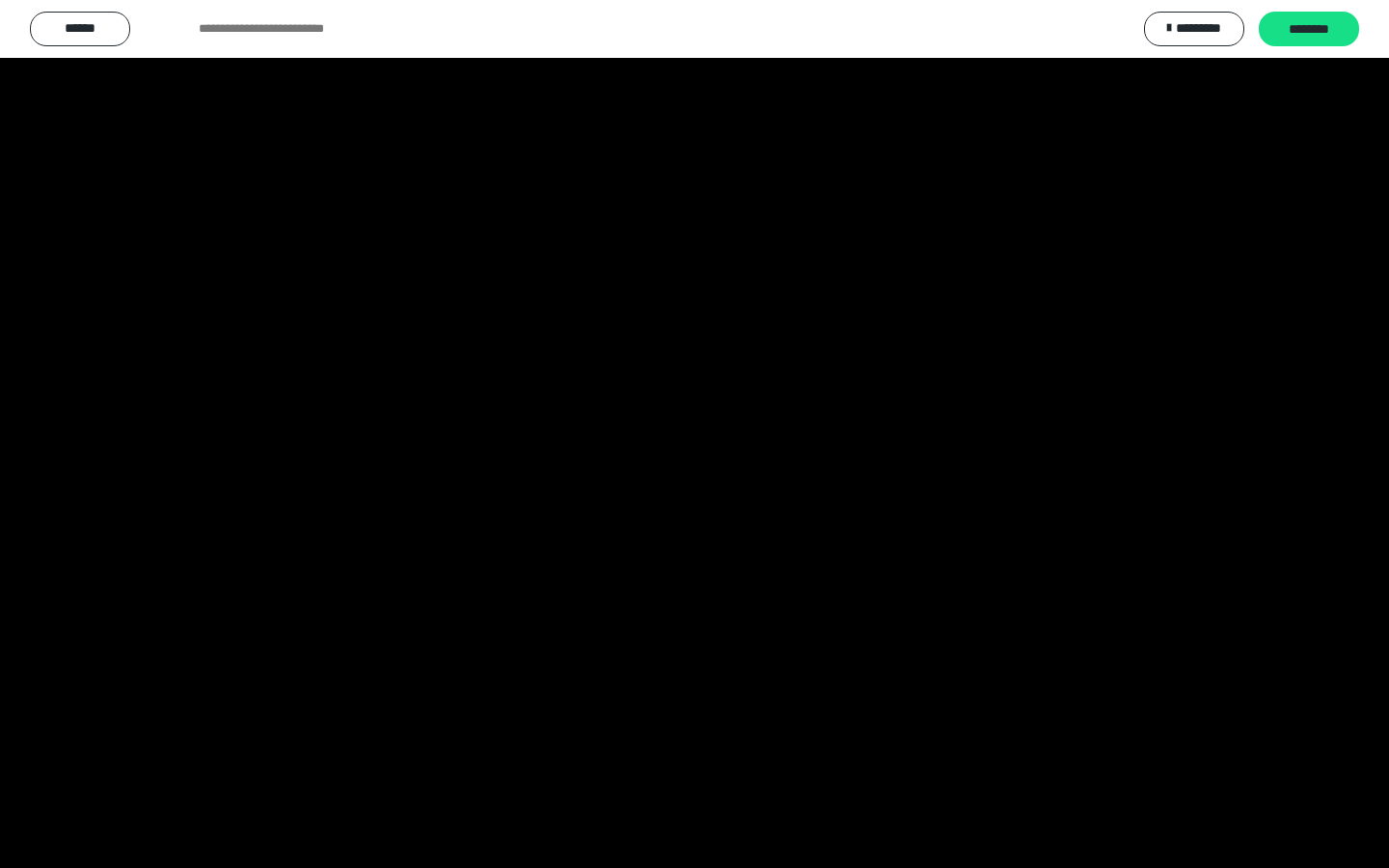 click at bounding box center [694, 434] 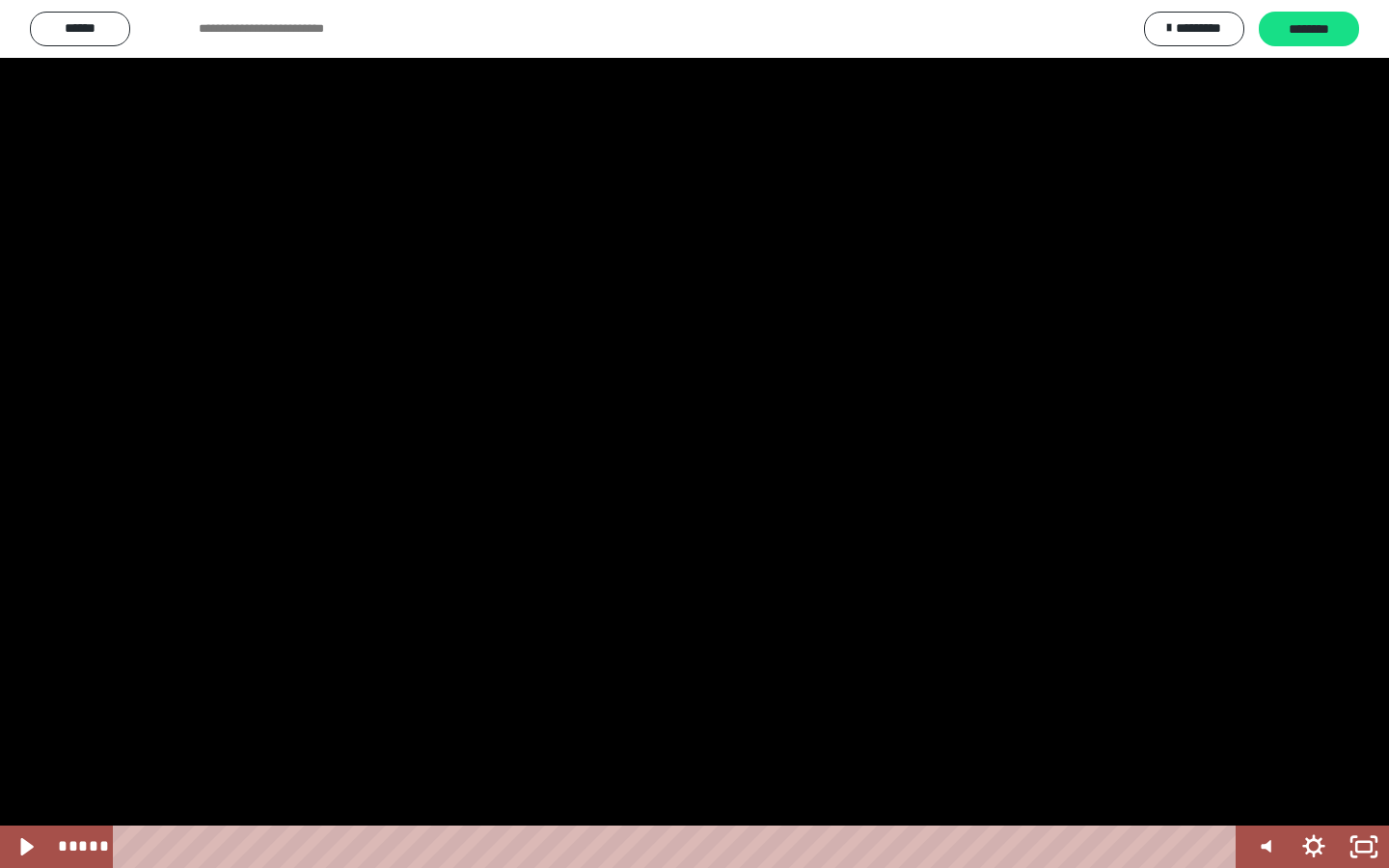 click at bounding box center (694, 434) 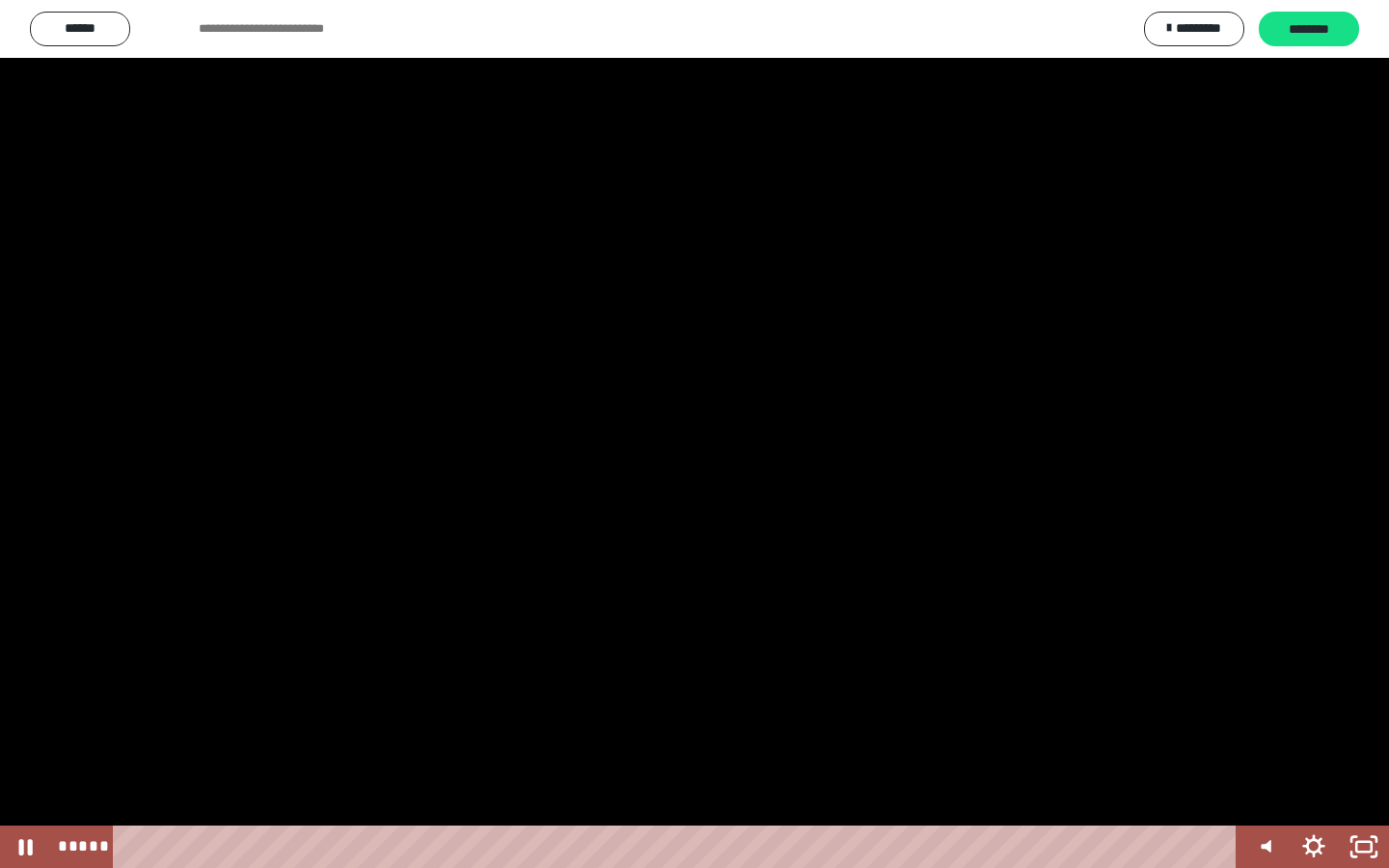 click at bounding box center [694, 434] 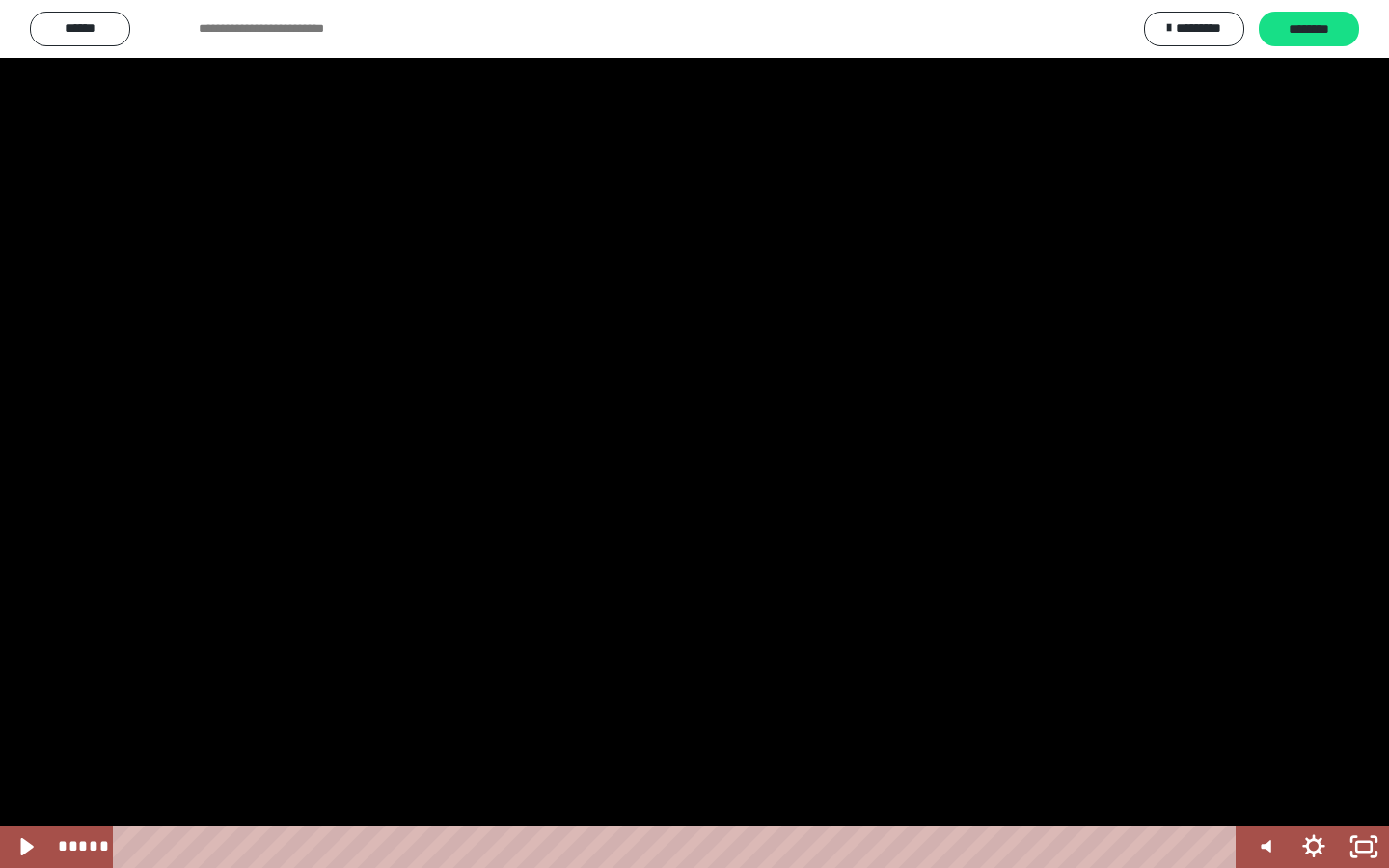 click at bounding box center [694, 434] 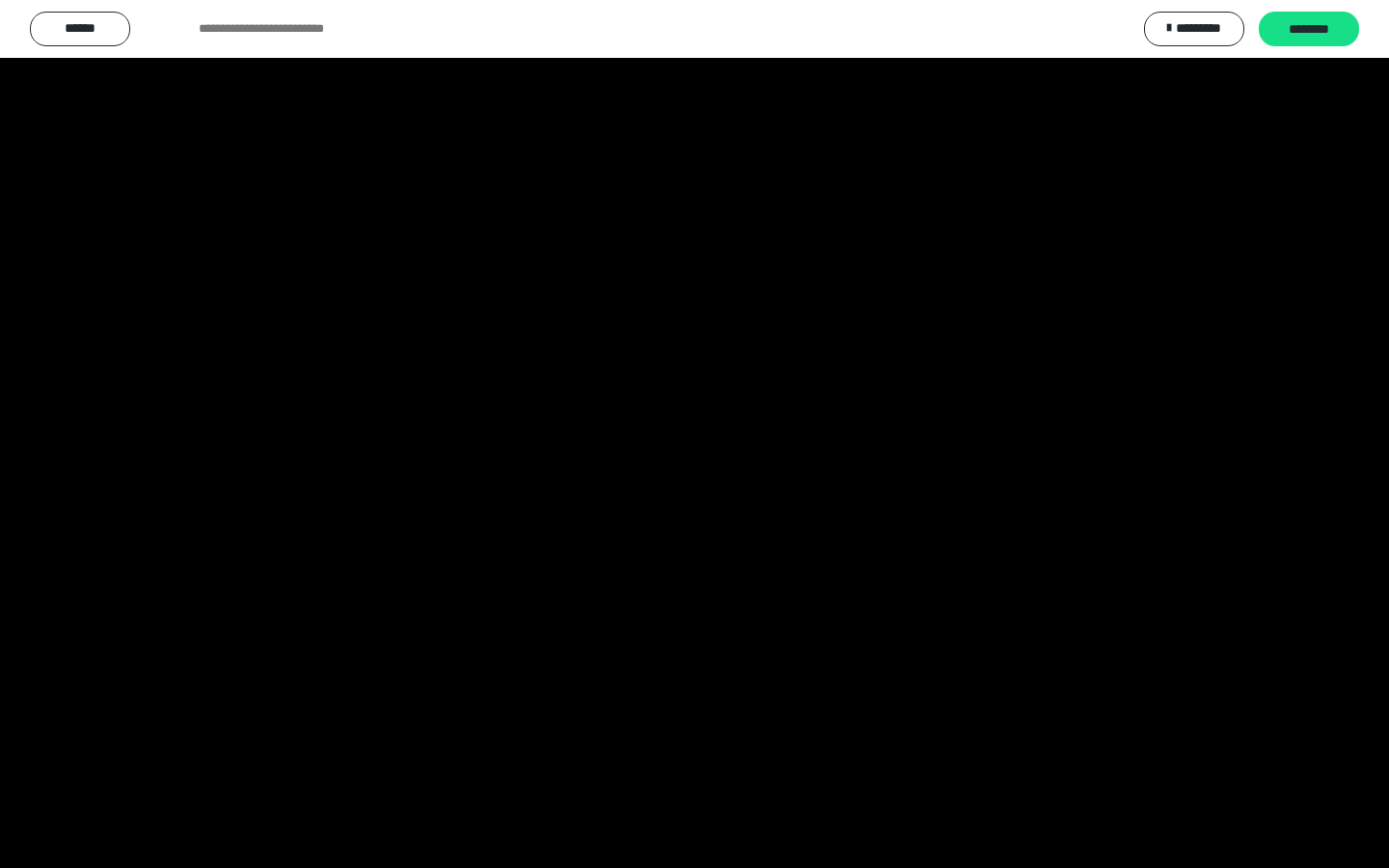 click at bounding box center [694, 434] 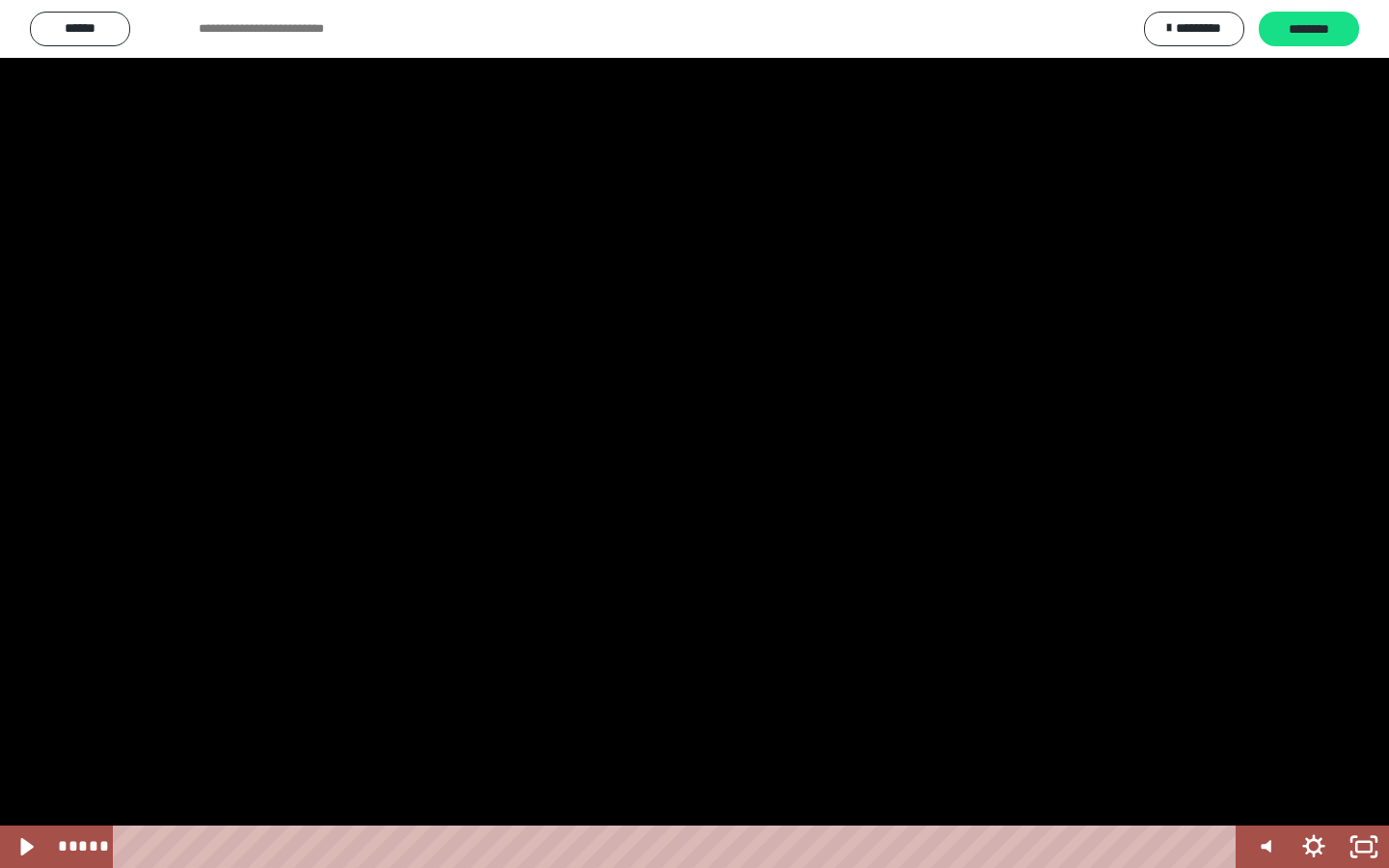 click at bounding box center [694, 434] 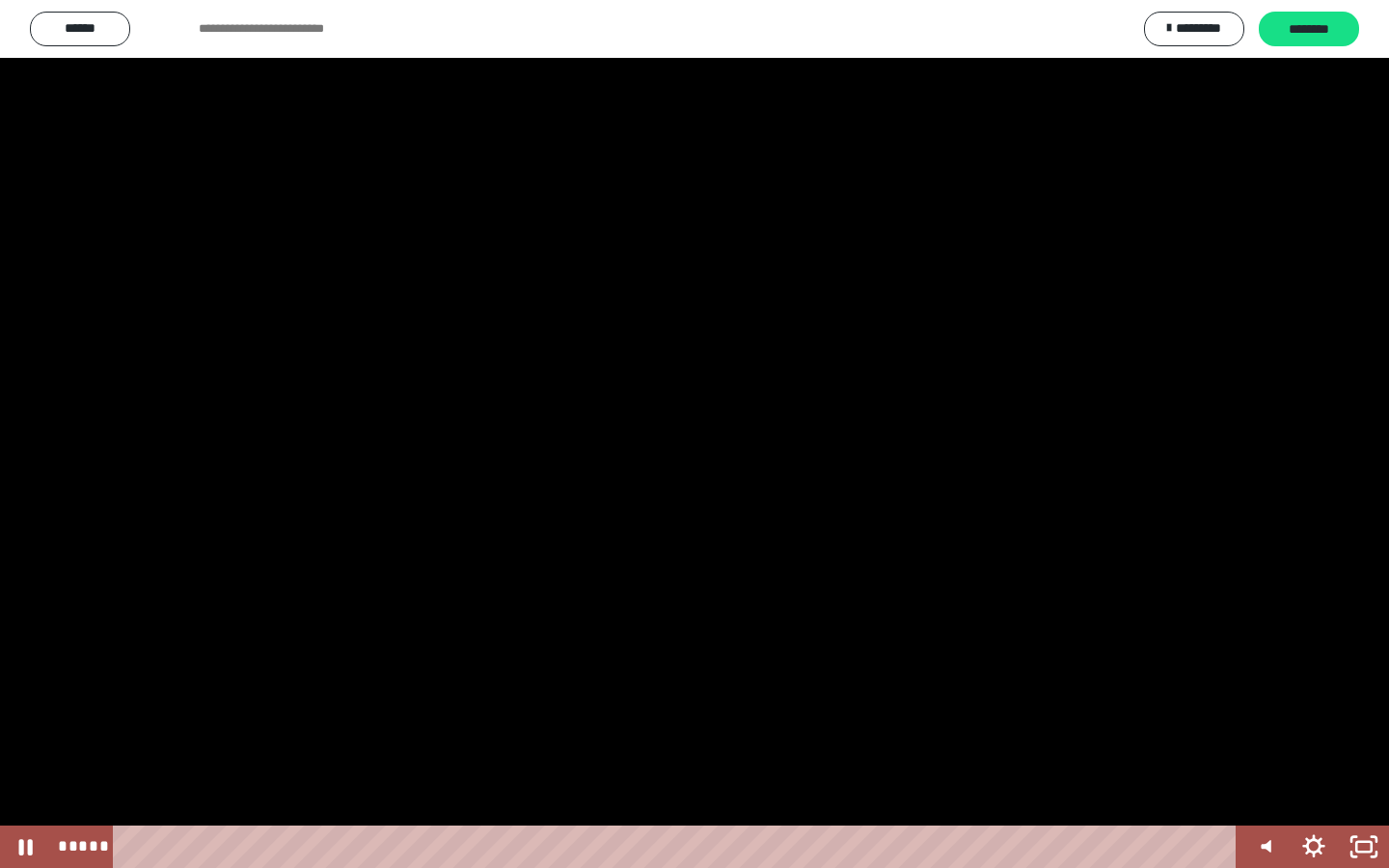 click at bounding box center [694, 434] 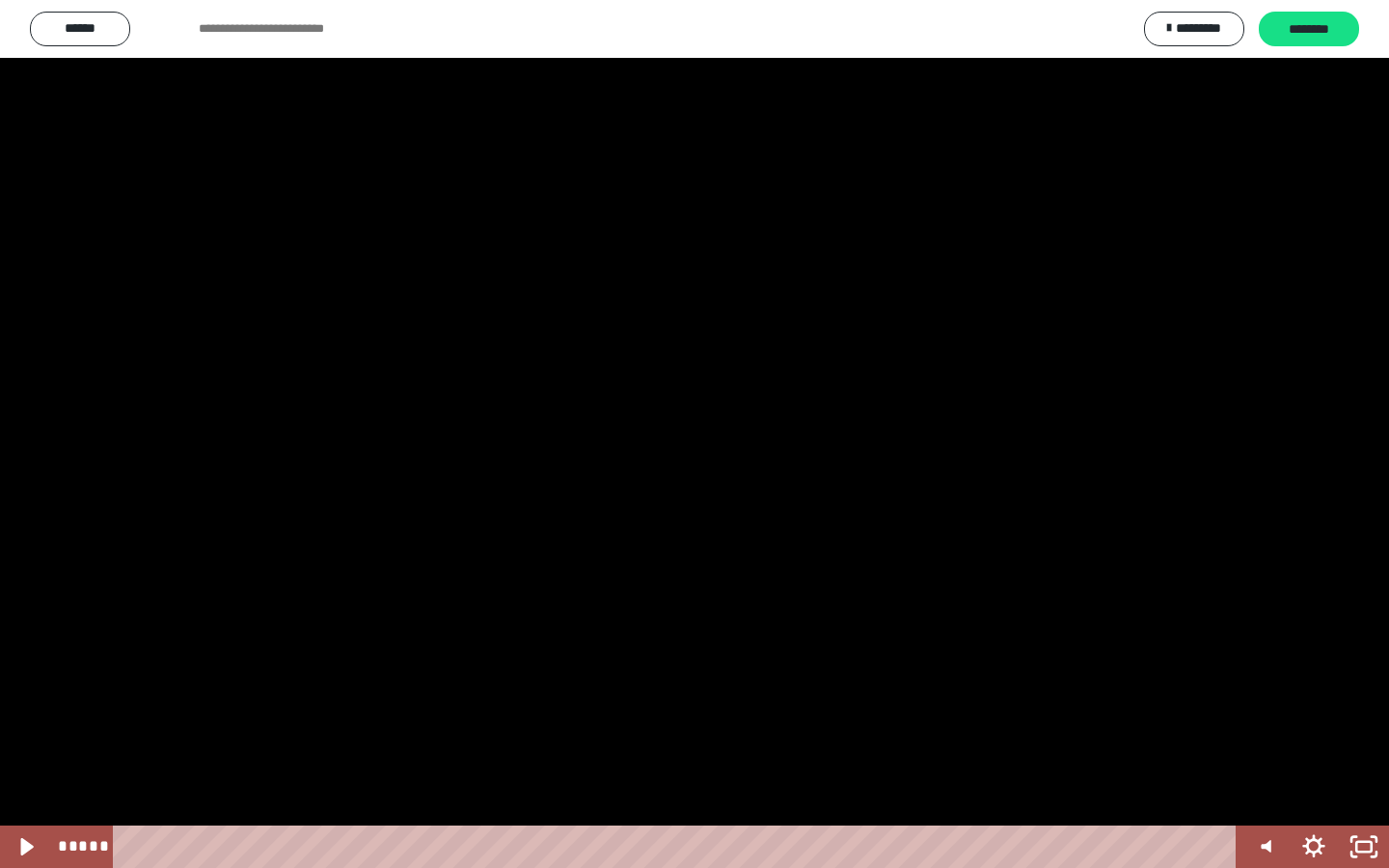 click at bounding box center (694, 434) 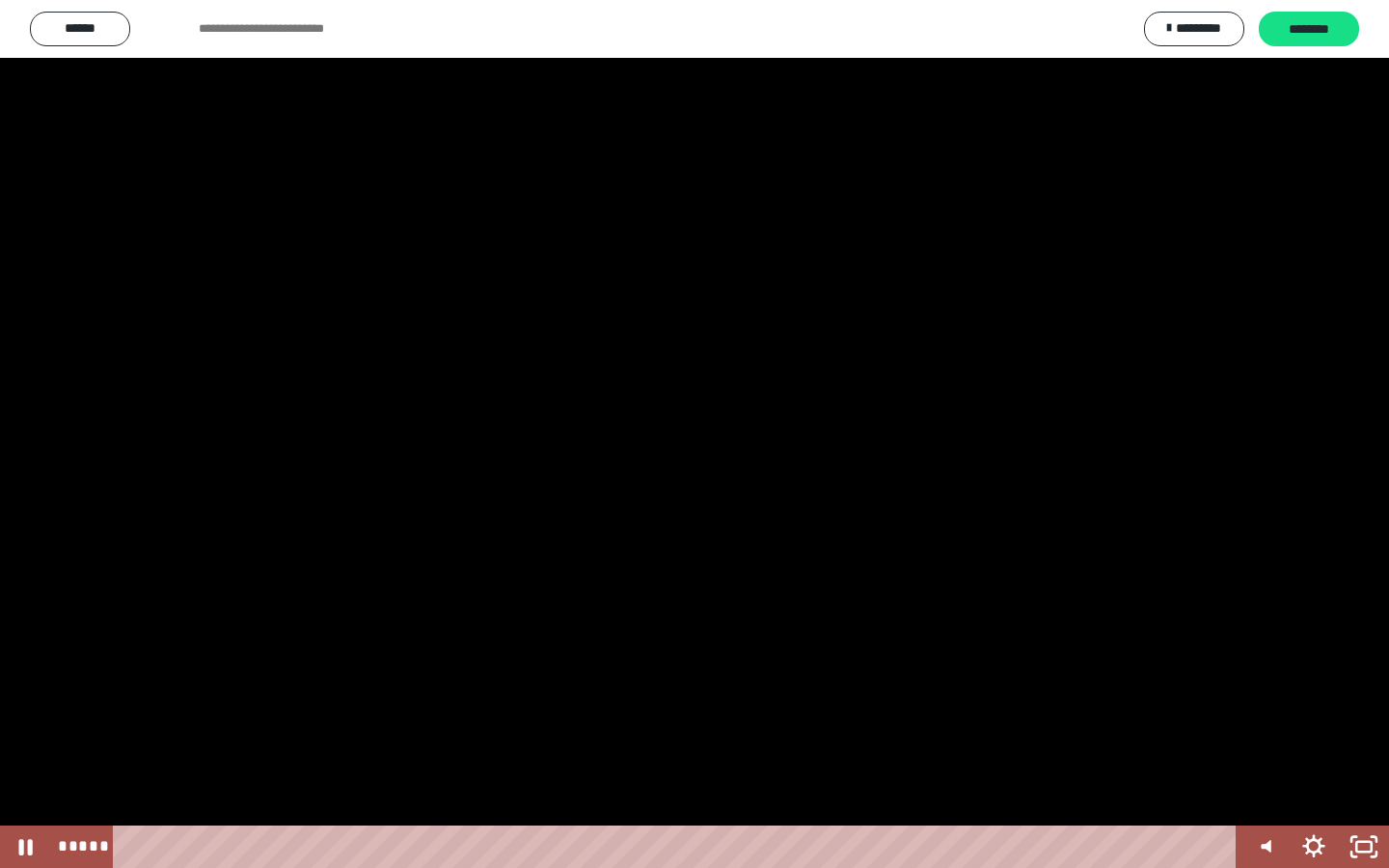 click at bounding box center [694, 434] 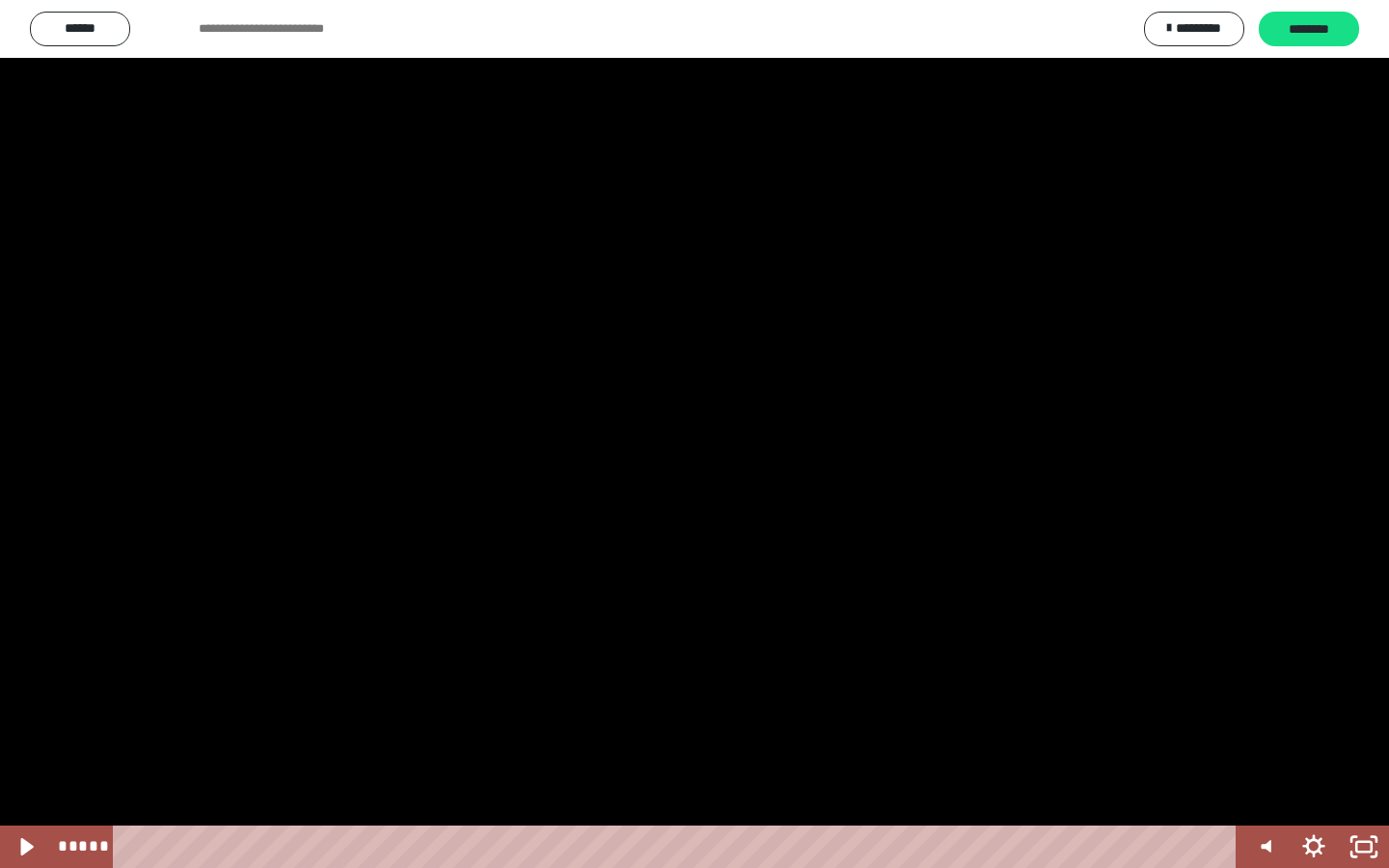 click at bounding box center [694, 434] 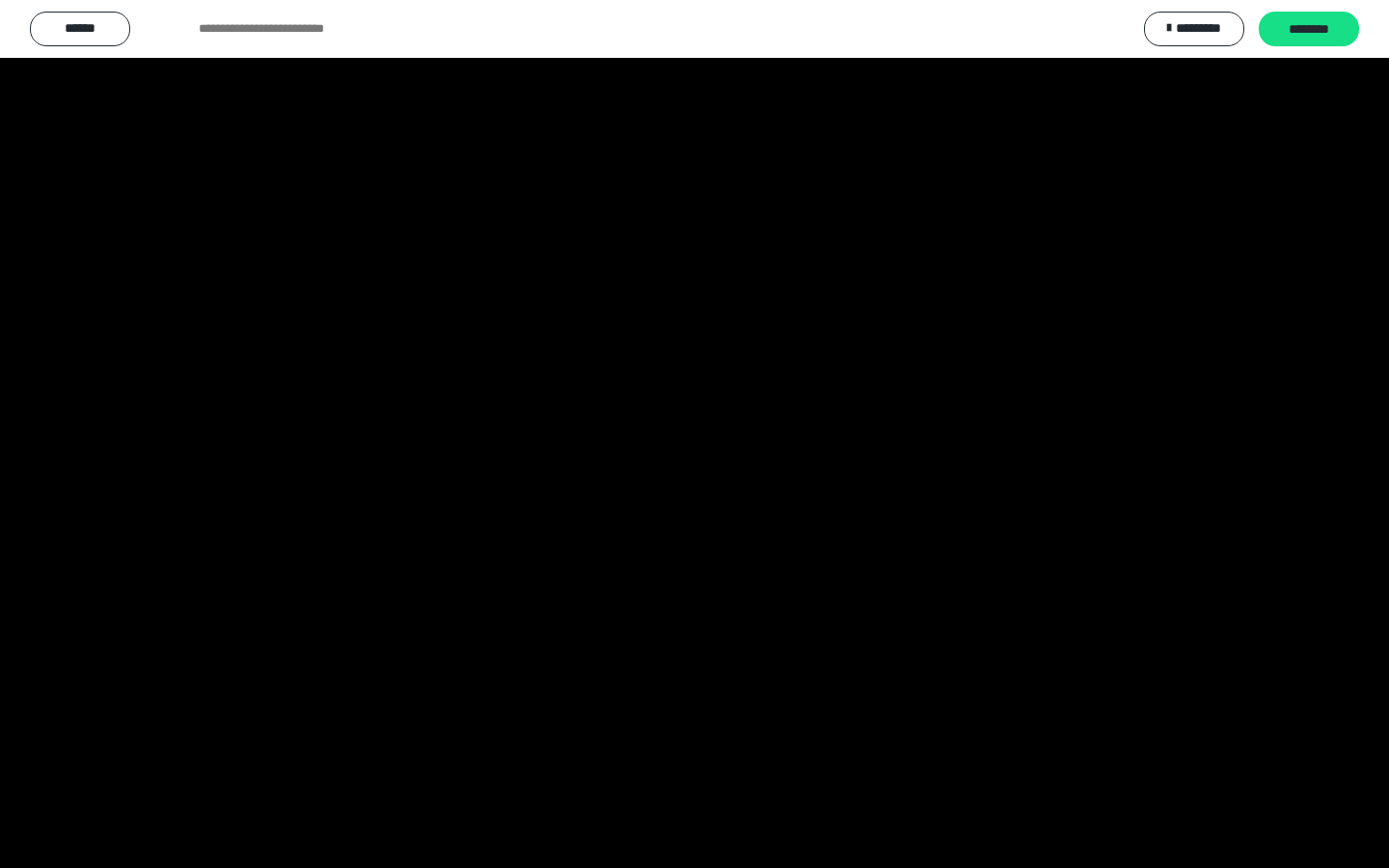 click at bounding box center [694, 434] 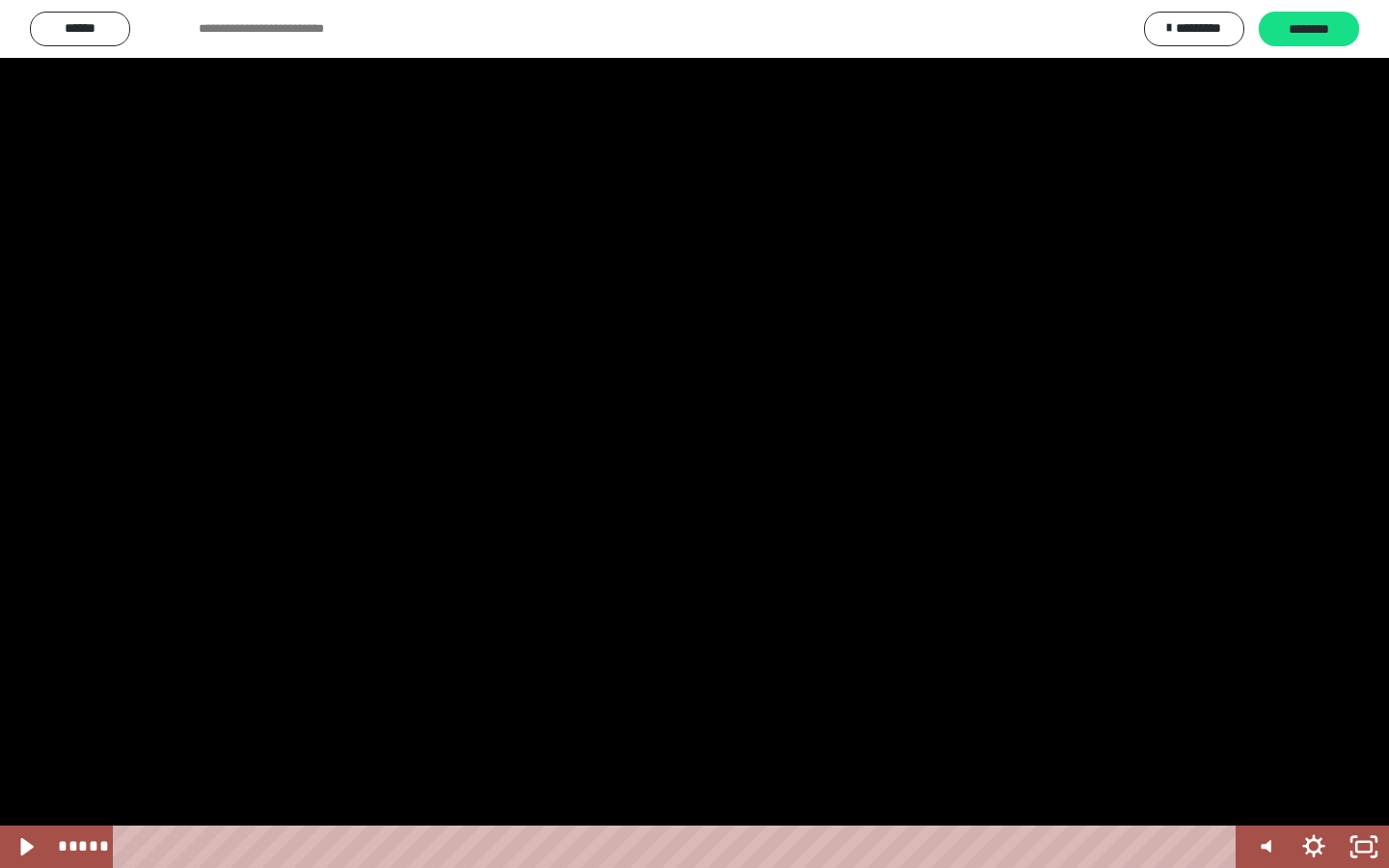 click at bounding box center (694, 434) 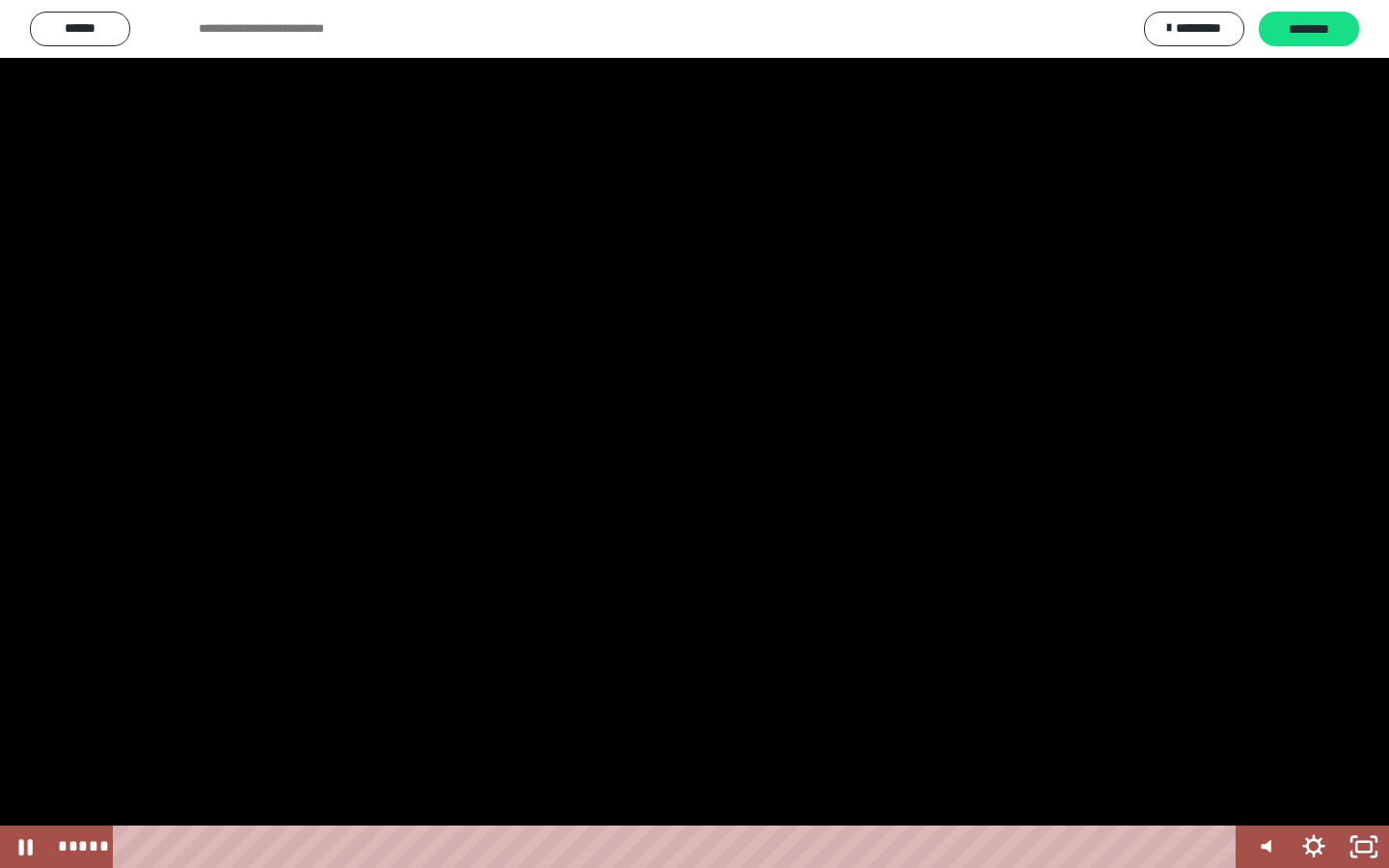 click at bounding box center [694, 434] 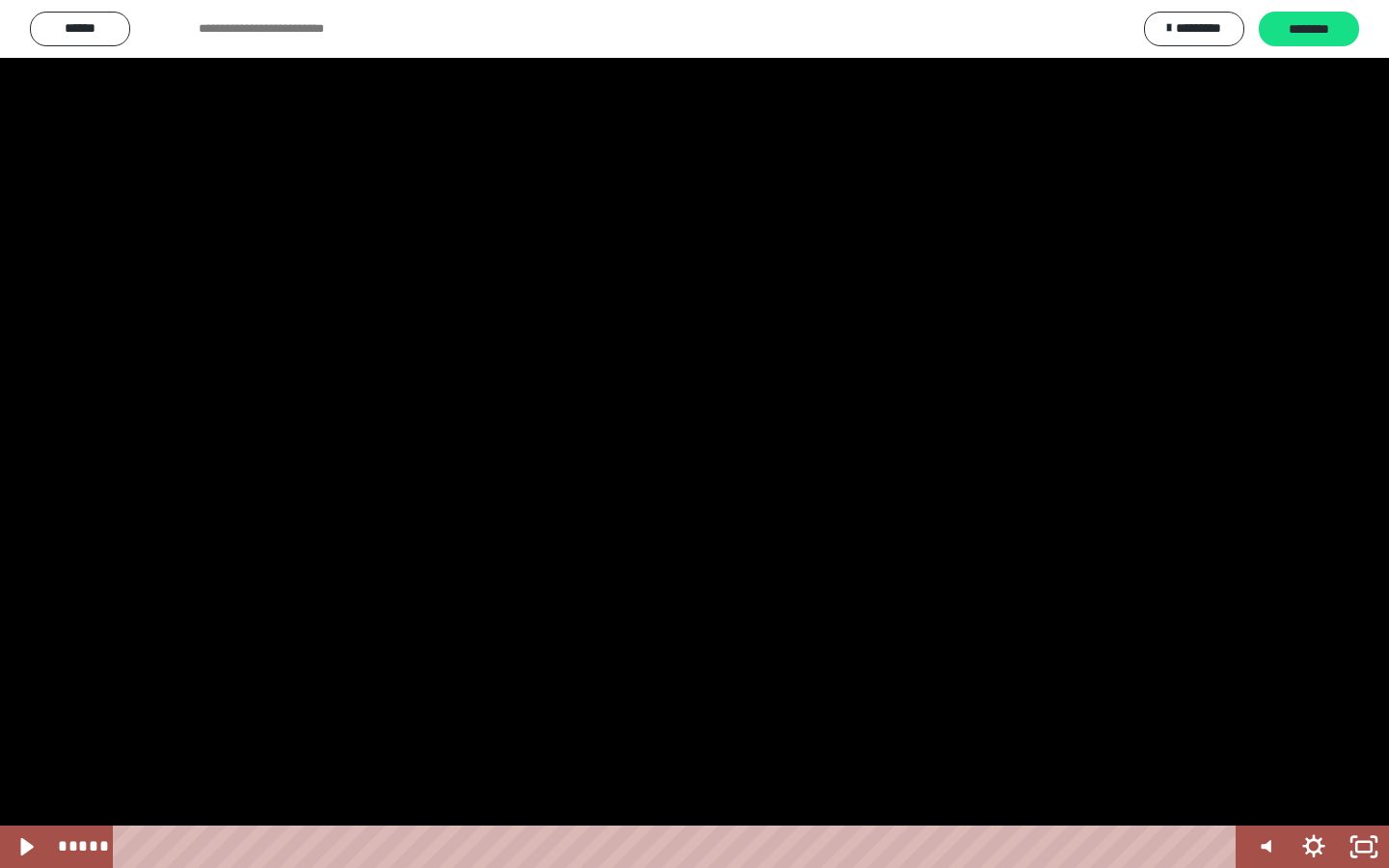 click at bounding box center [694, 434] 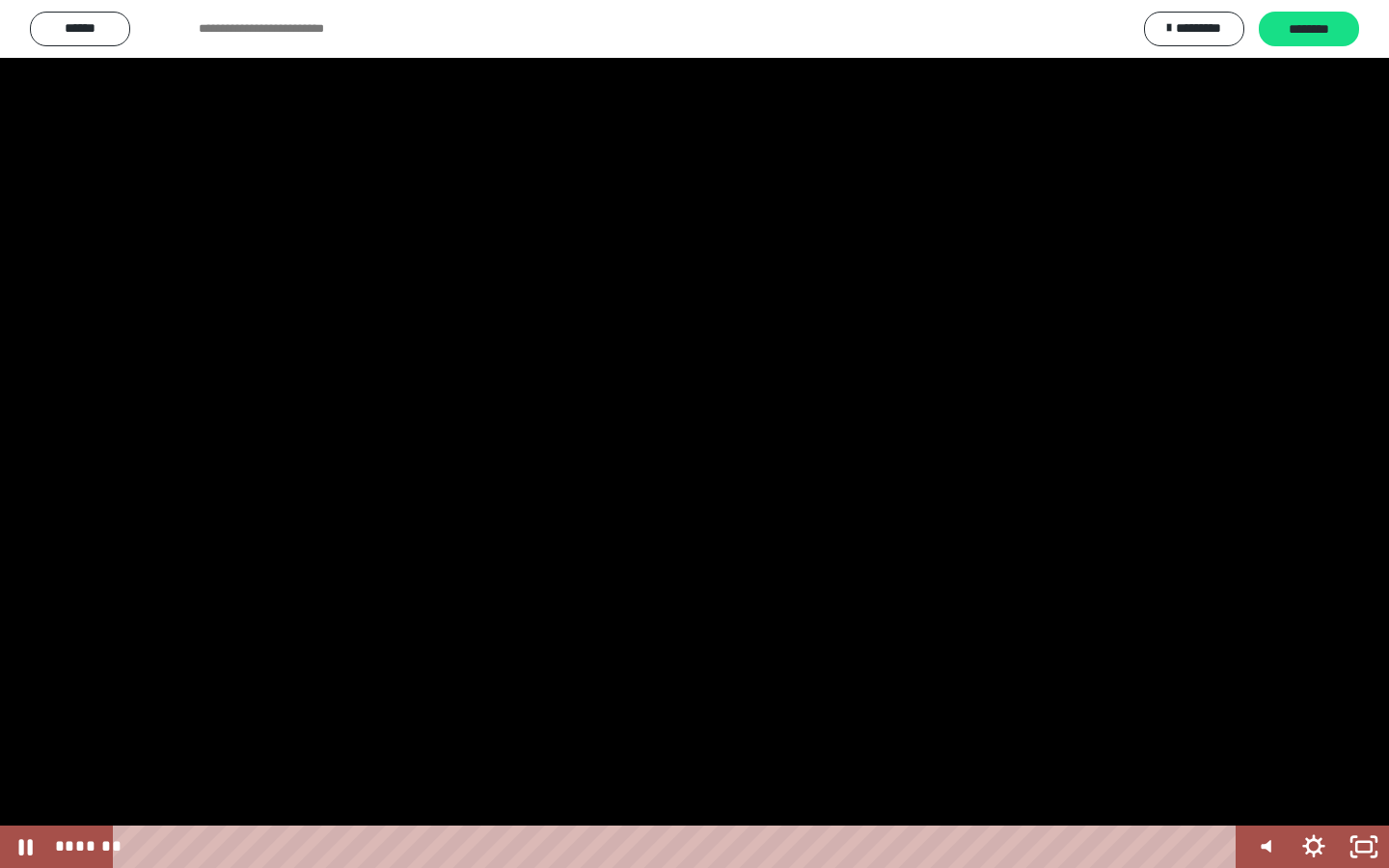 click at bounding box center [694, 434] 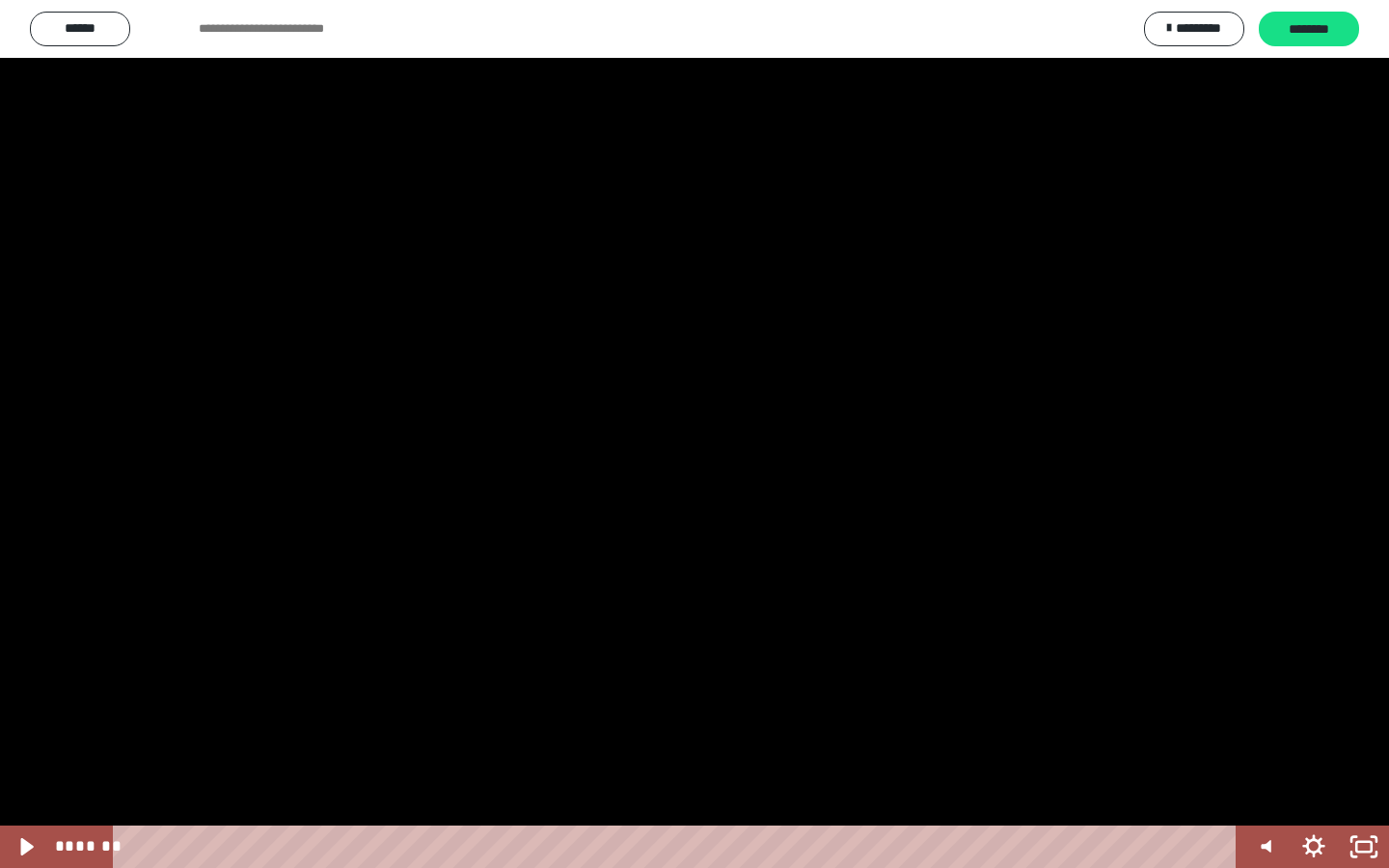 click at bounding box center (694, 434) 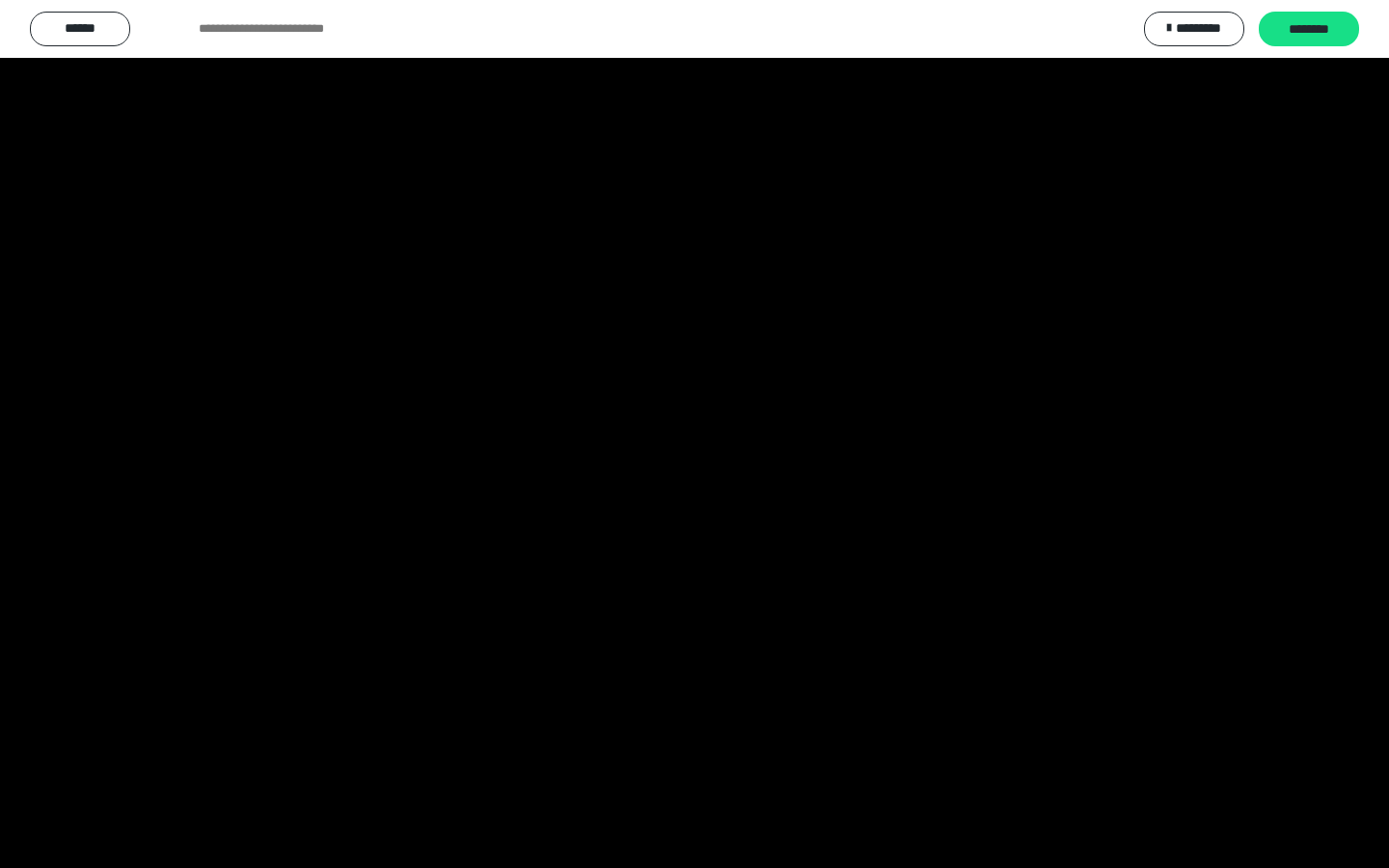 type 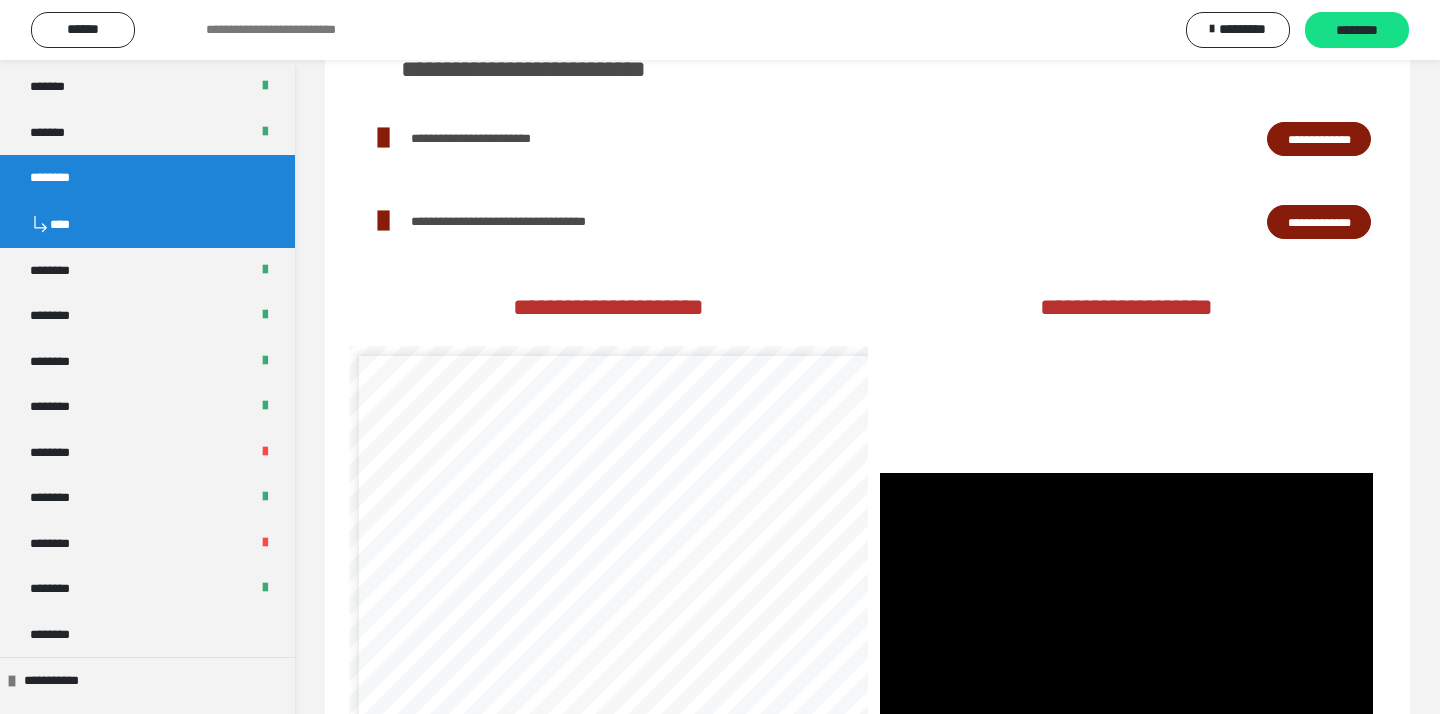 click on "**********" at bounding box center [867, 221] 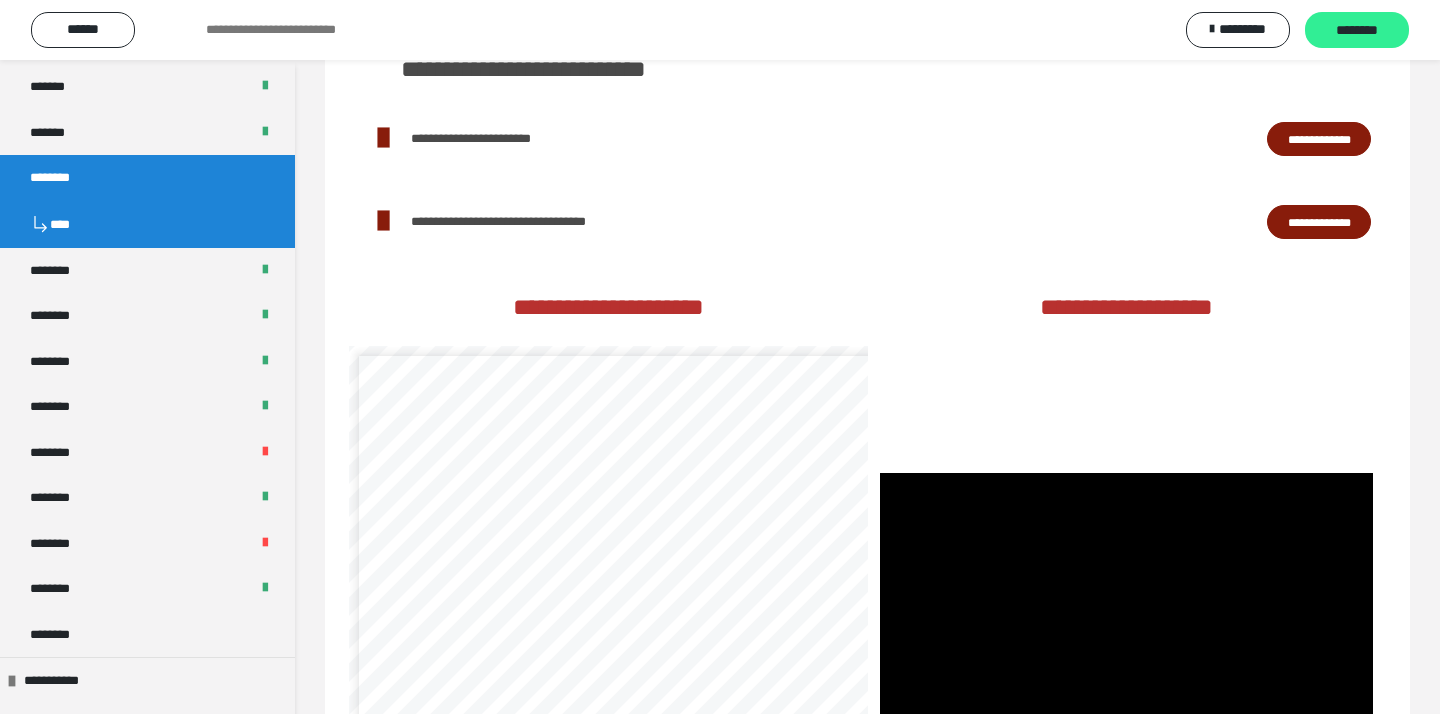 click on "********" at bounding box center [1357, 31] 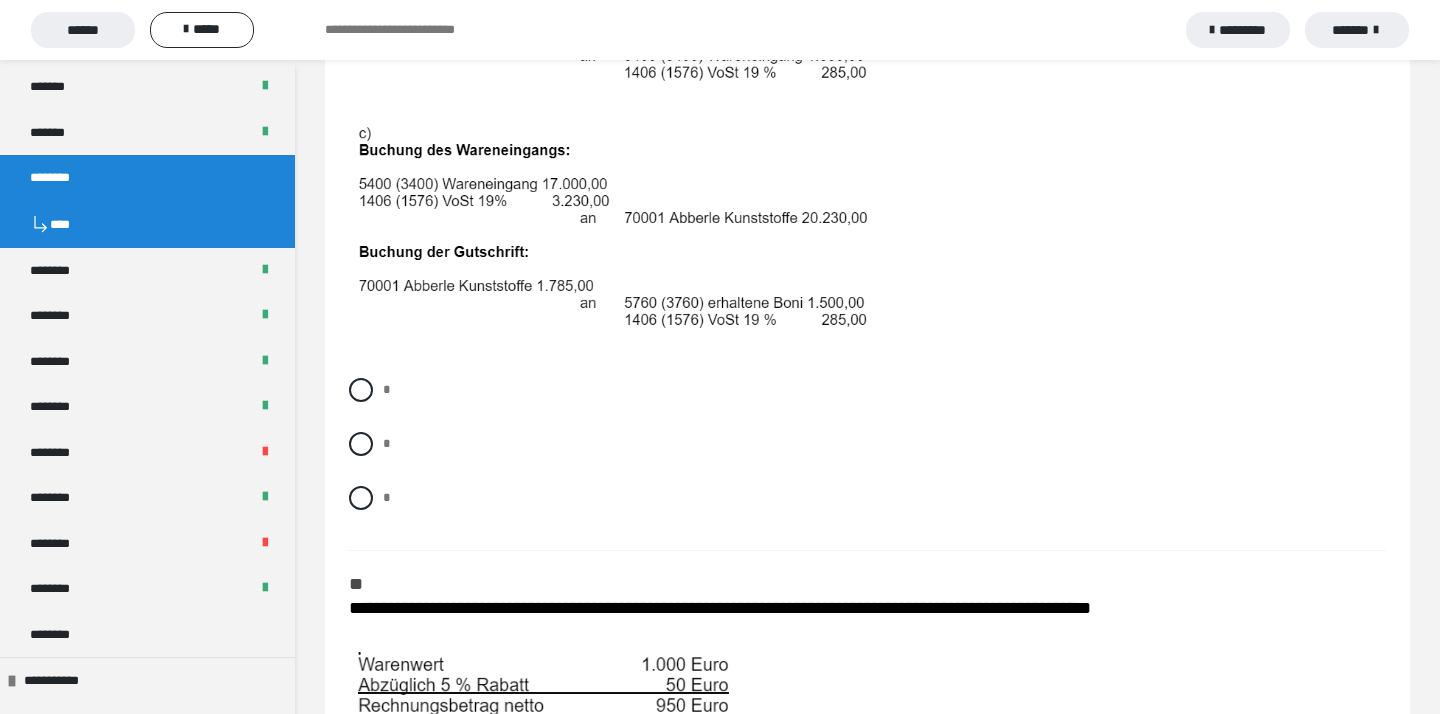 scroll, scrollTop: 920, scrollLeft: 0, axis: vertical 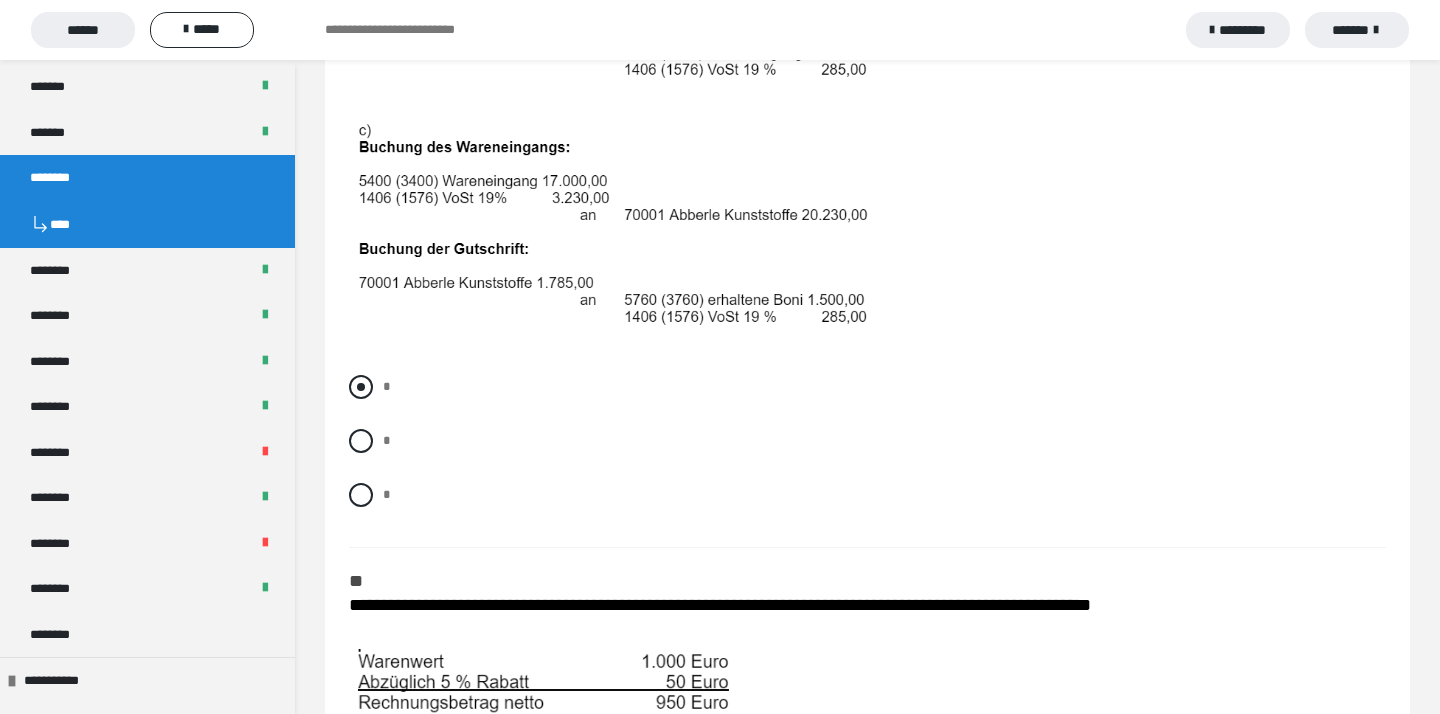 click at bounding box center [361, 387] 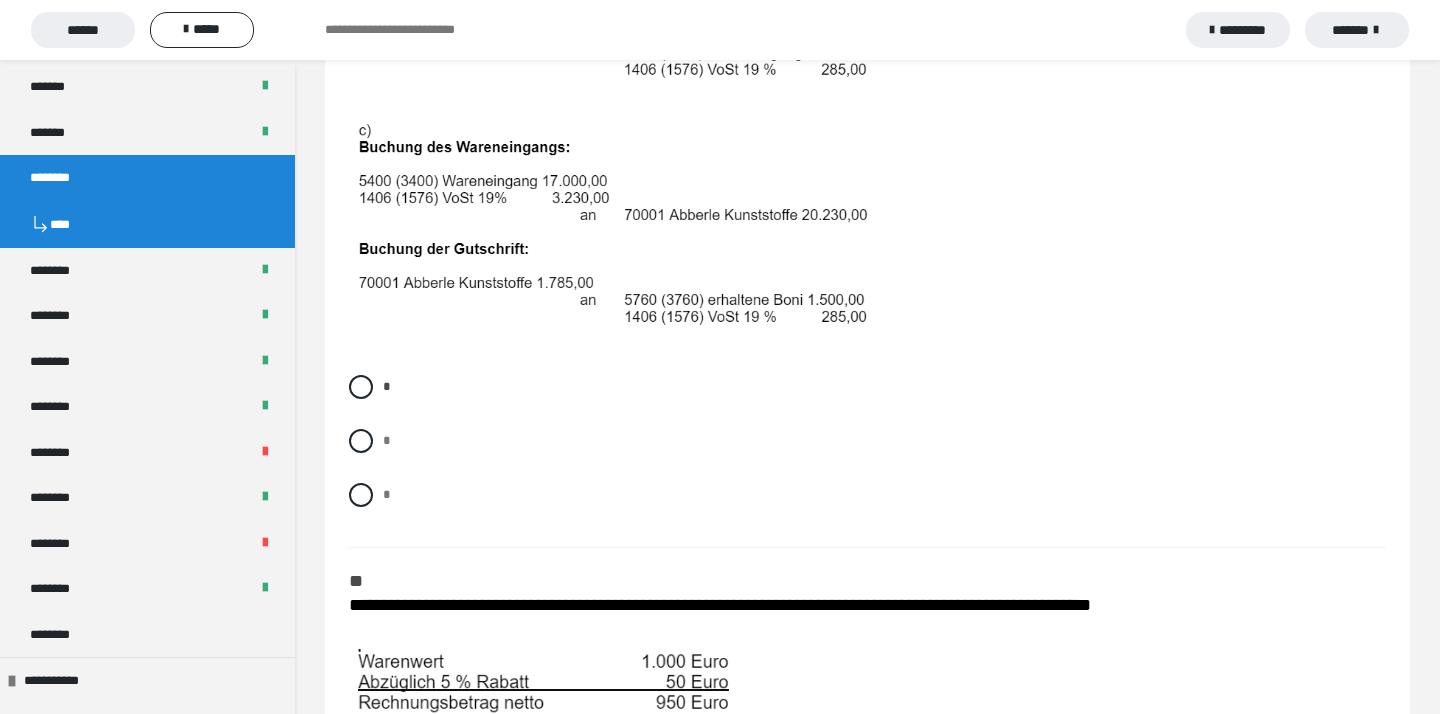 click at bounding box center (867, 702) 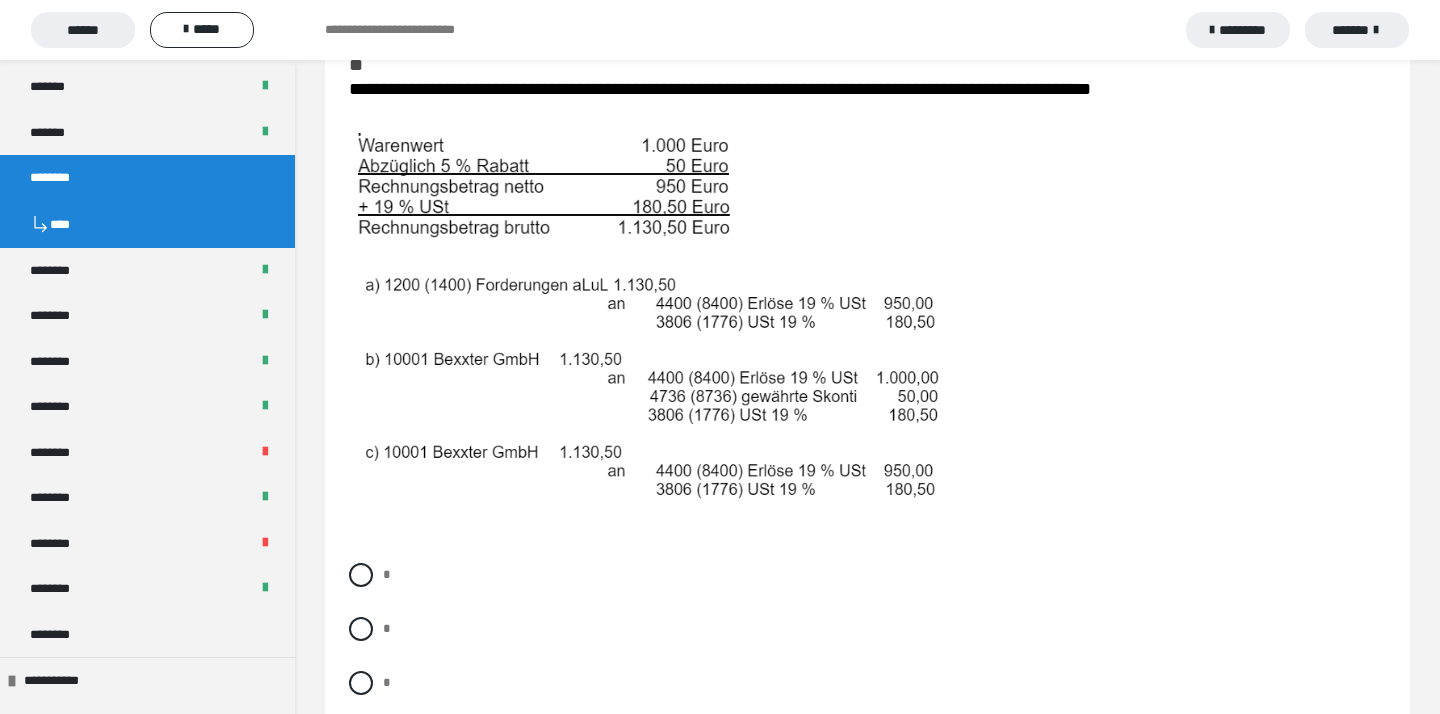 scroll, scrollTop: 1440, scrollLeft: 0, axis: vertical 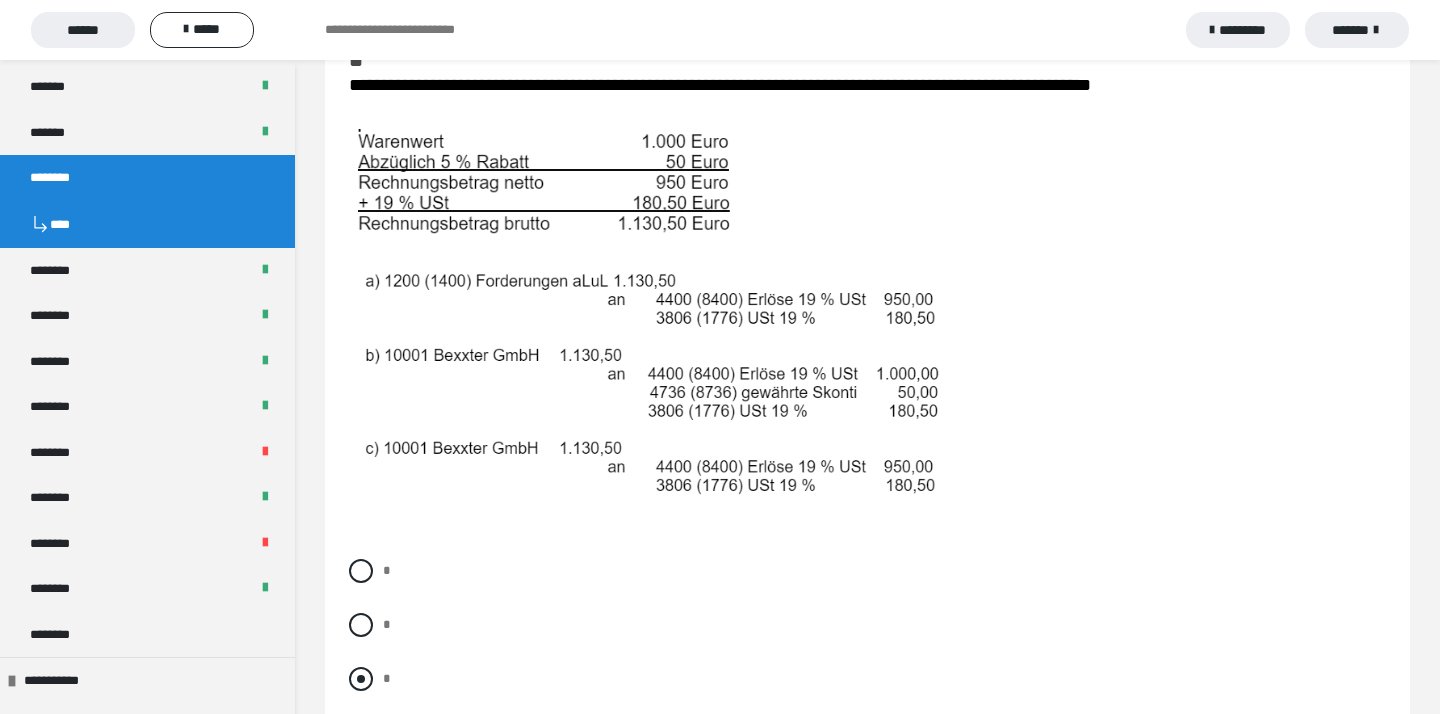 click at bounding box center [361, 679] 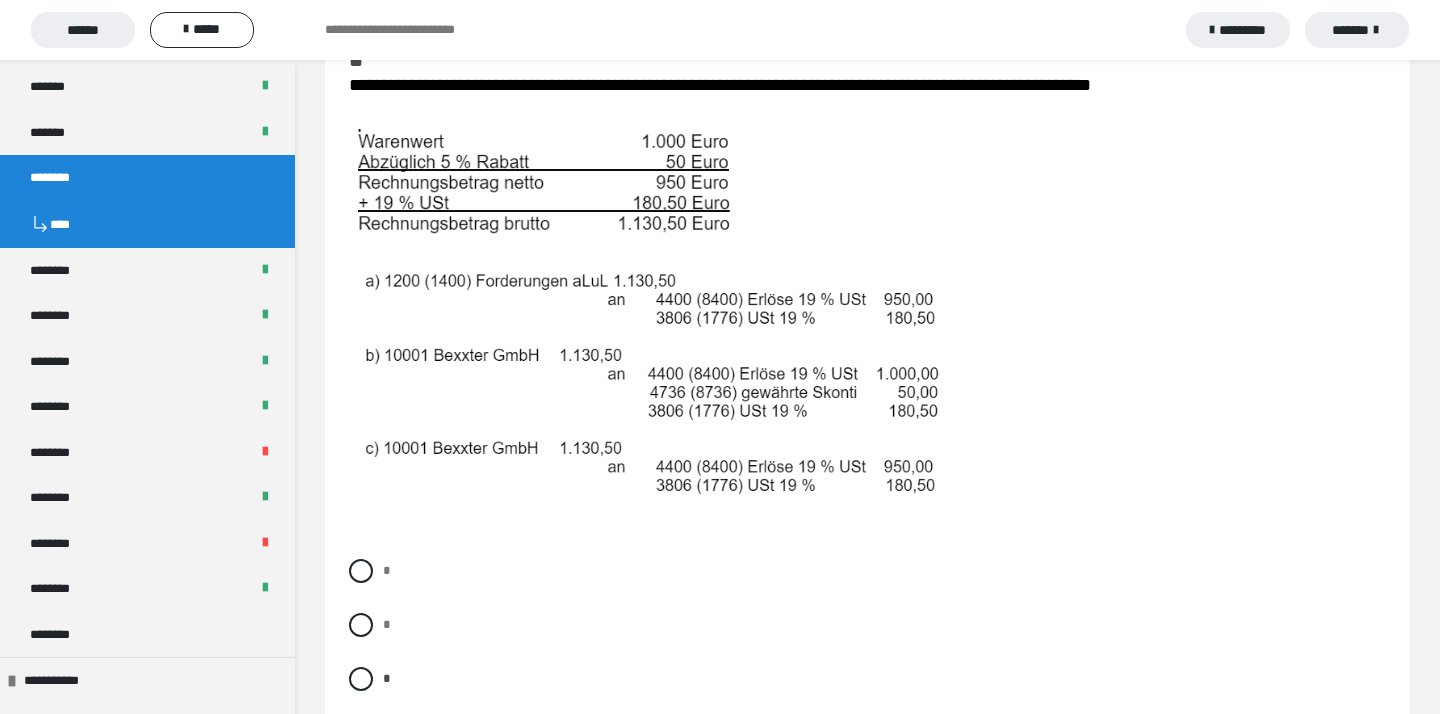click on "* * *" at bounding box center [867, 640] 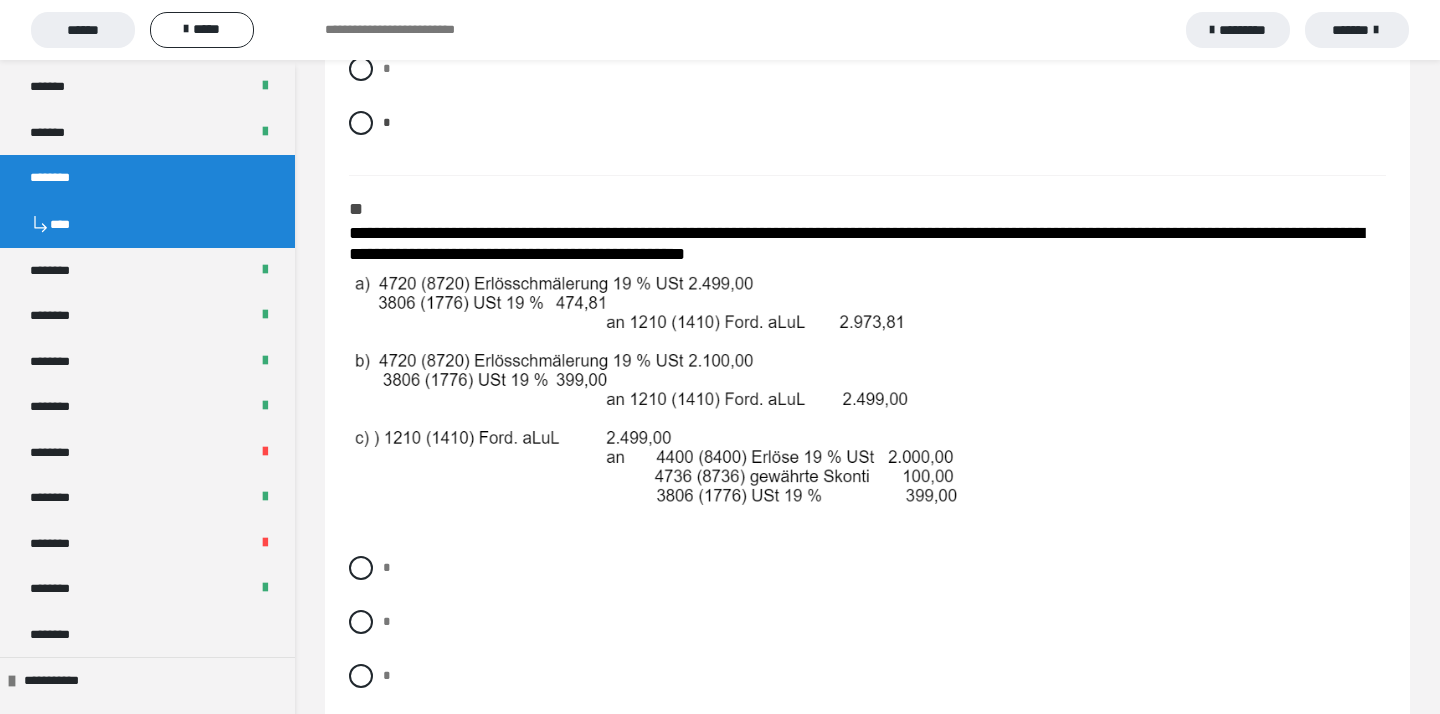 scroll, scrollTop: 2000, scrollLeft: 0, axis: vertical 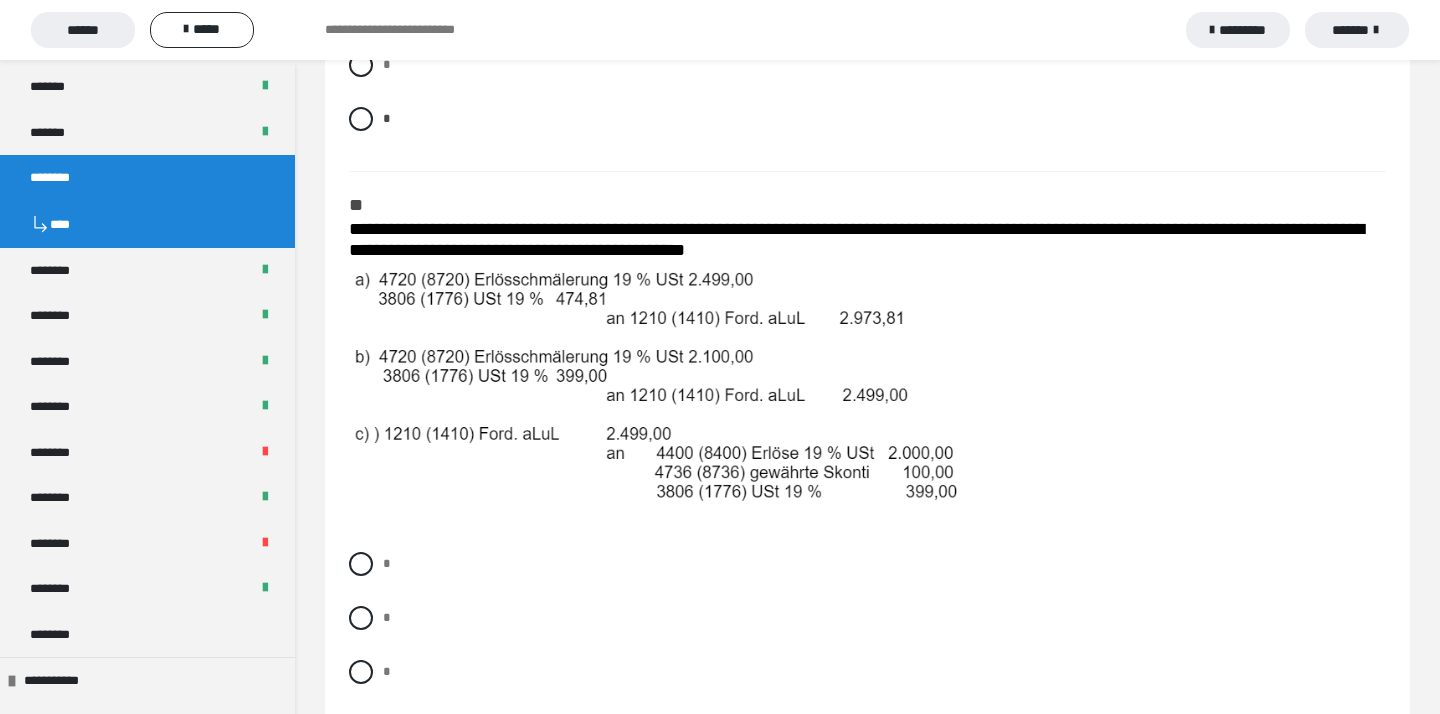 click on "* * *" at bounding box center (867, 633) 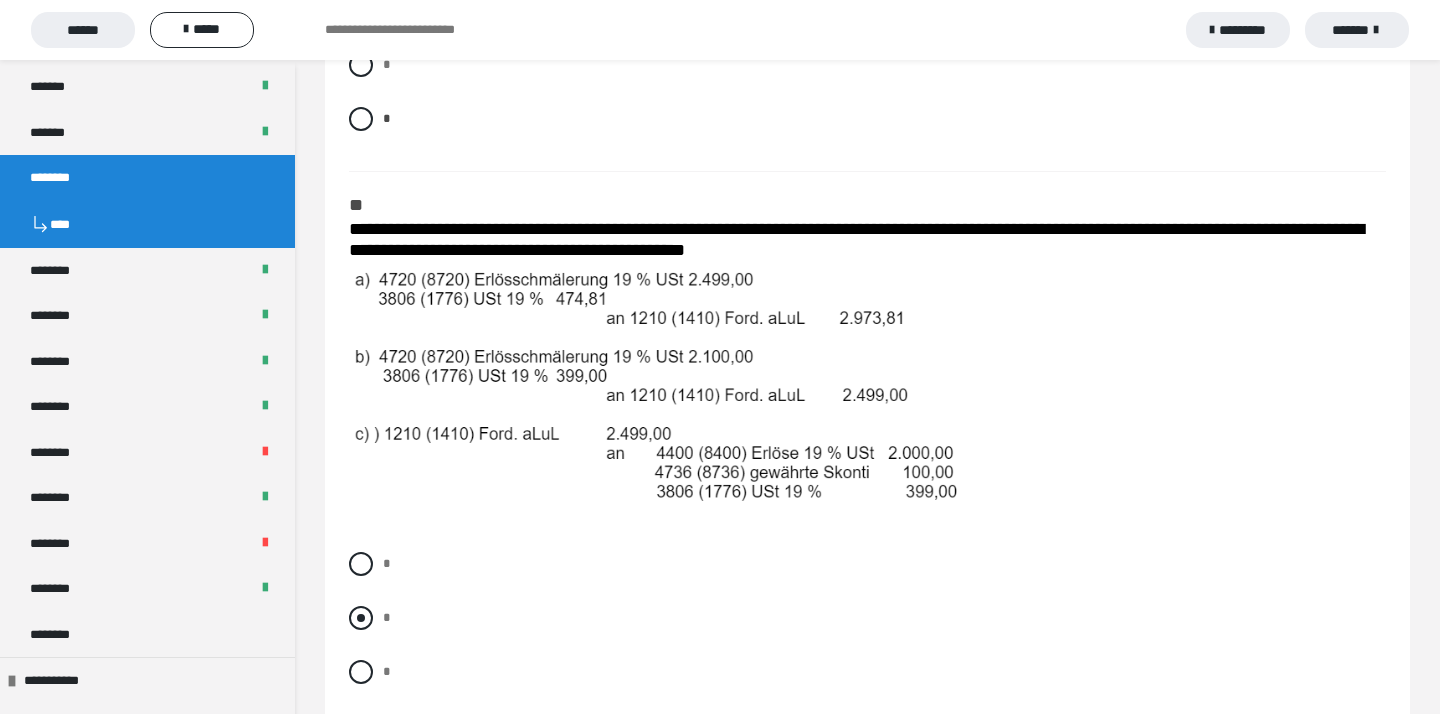 click at bounding box center [361, 618] 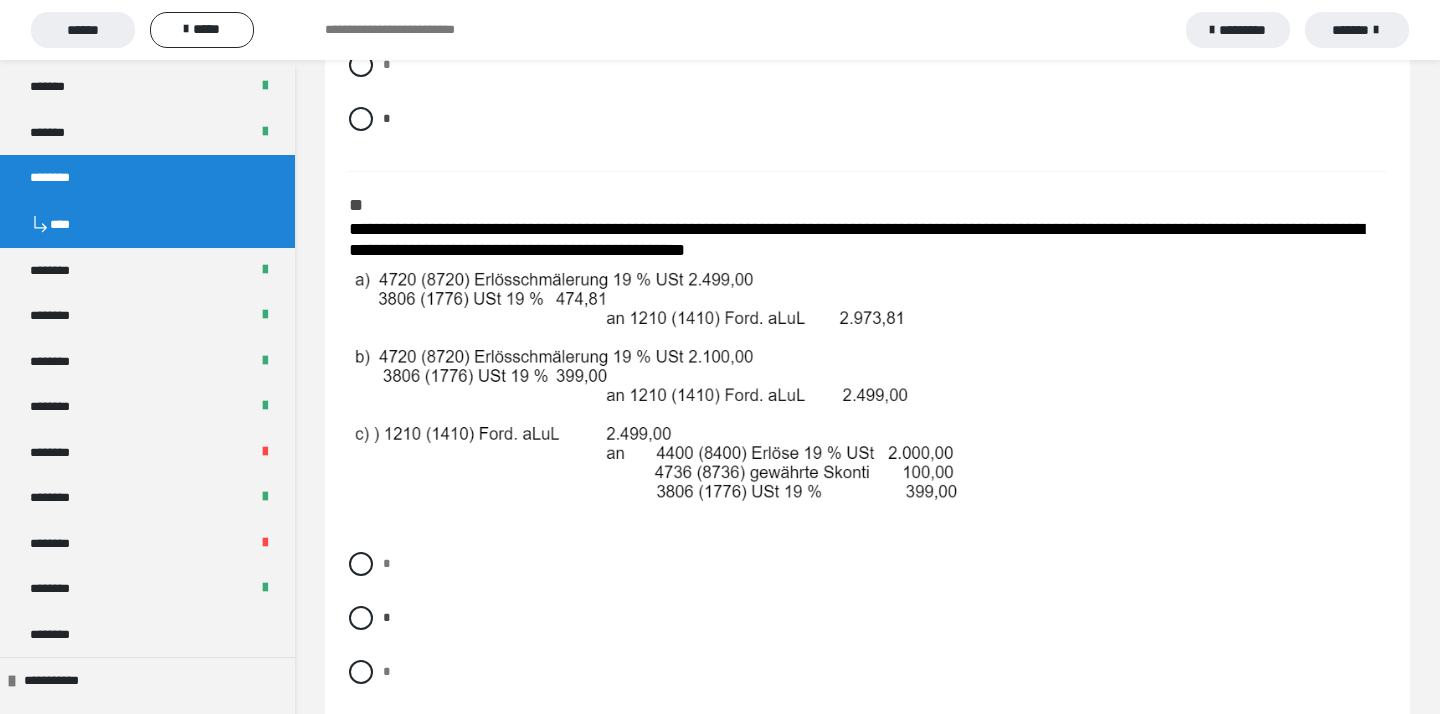 click on "* * *" at bounding box center [867, 633] 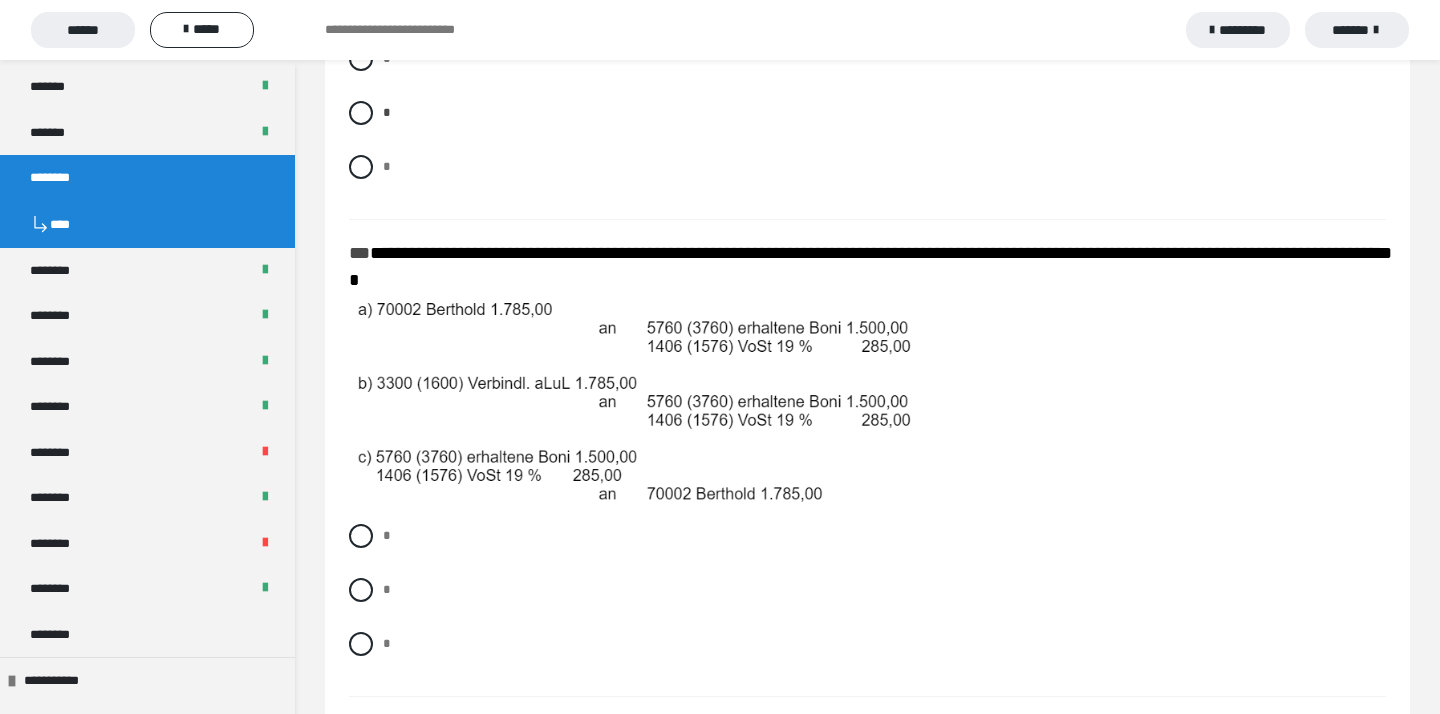 scroll, scrollTop: 2520, scrollLeft: 0, axis: vertical 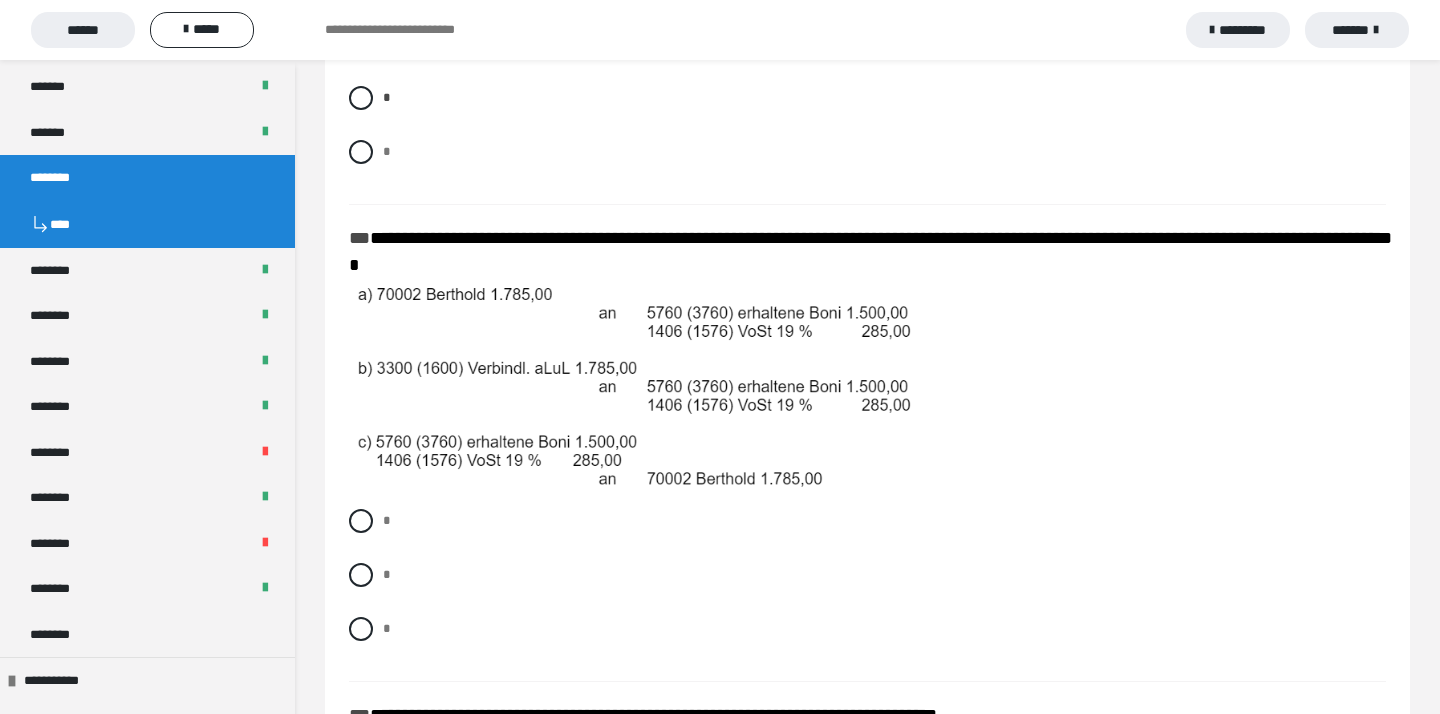 click on "* * *" at bounding box center (867, 590) 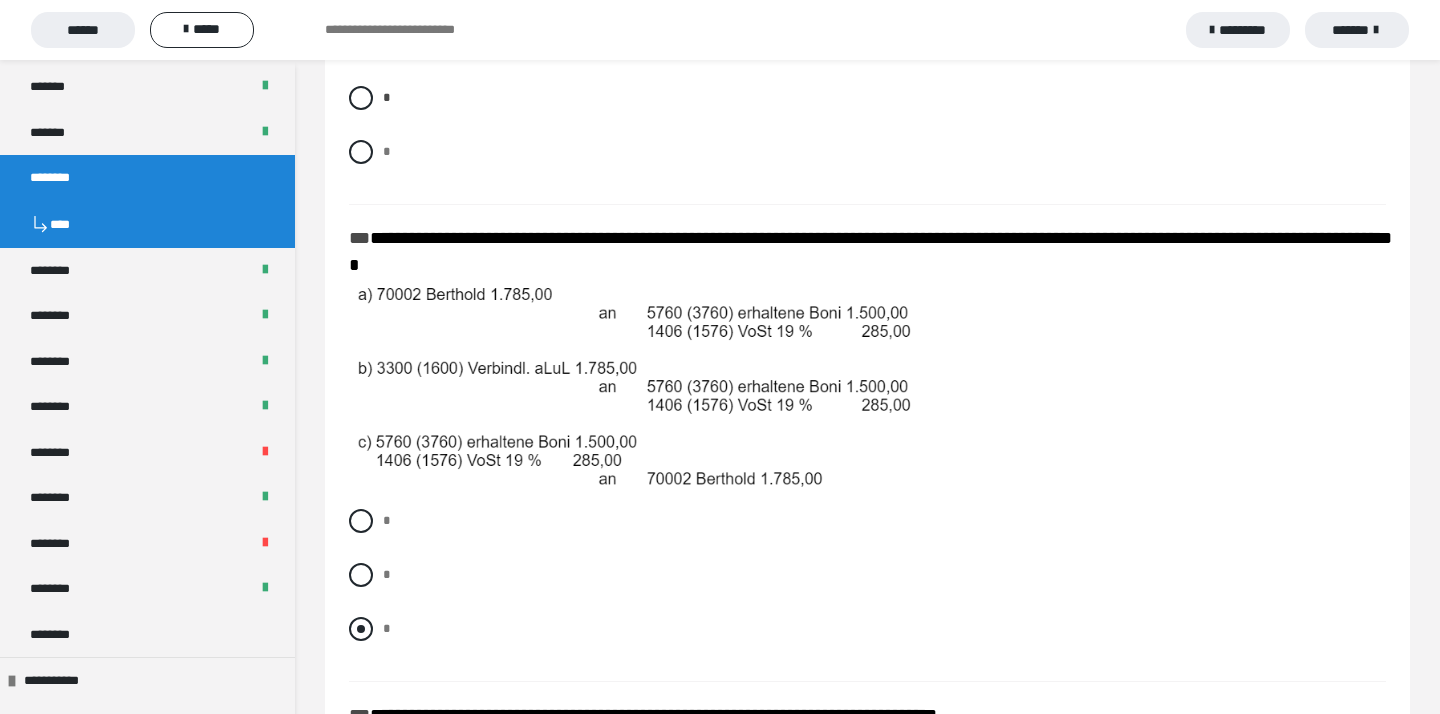 click at bounding box center (361, 629) 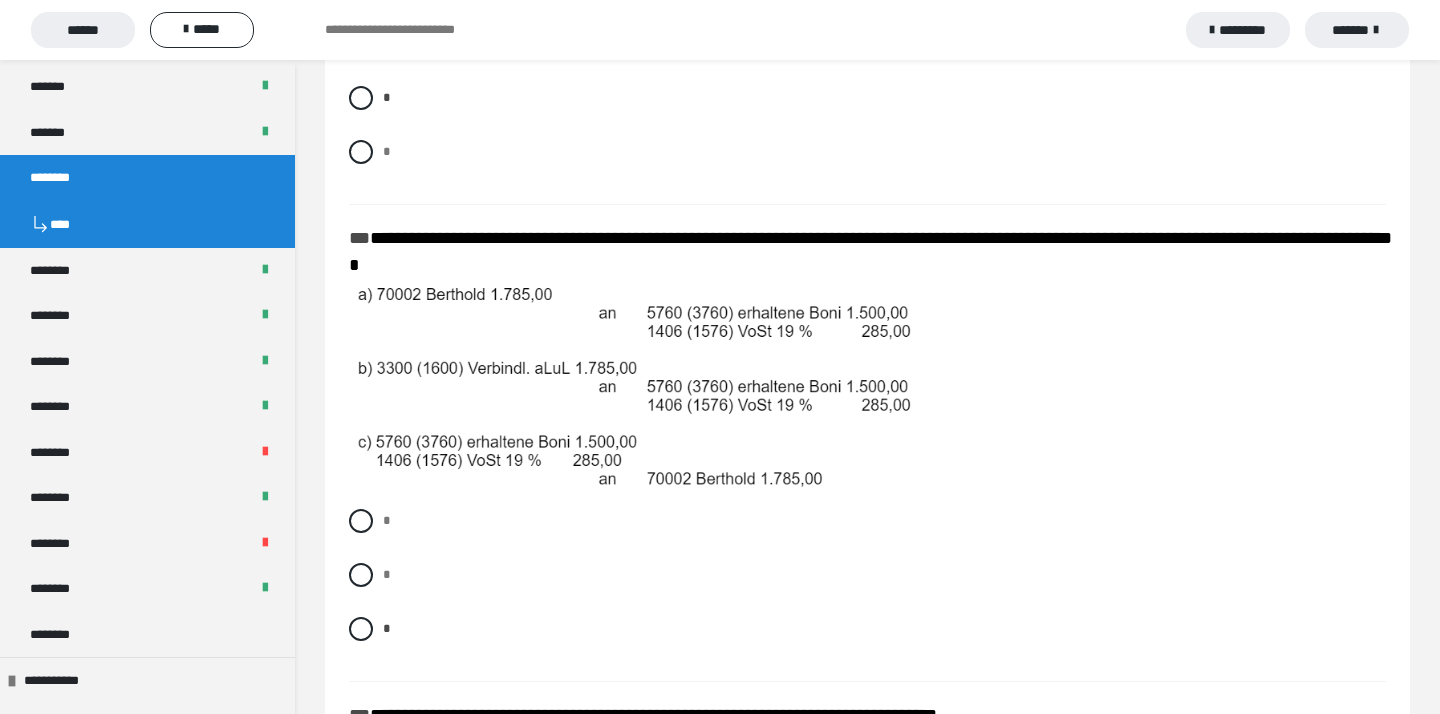 click on "* * *" at bounding box center (867, 590) 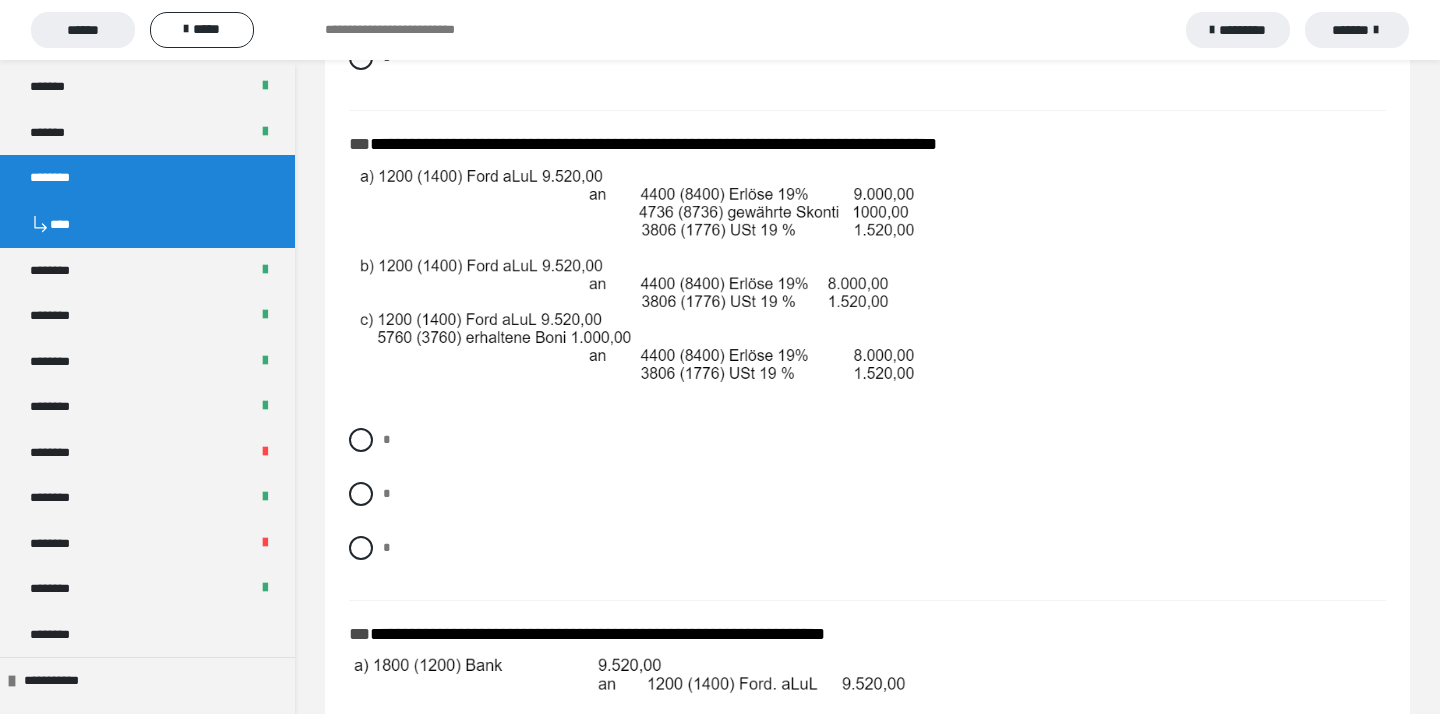 scroll, scrollTop: 3120, scrollLeft: 0, axis: vertical 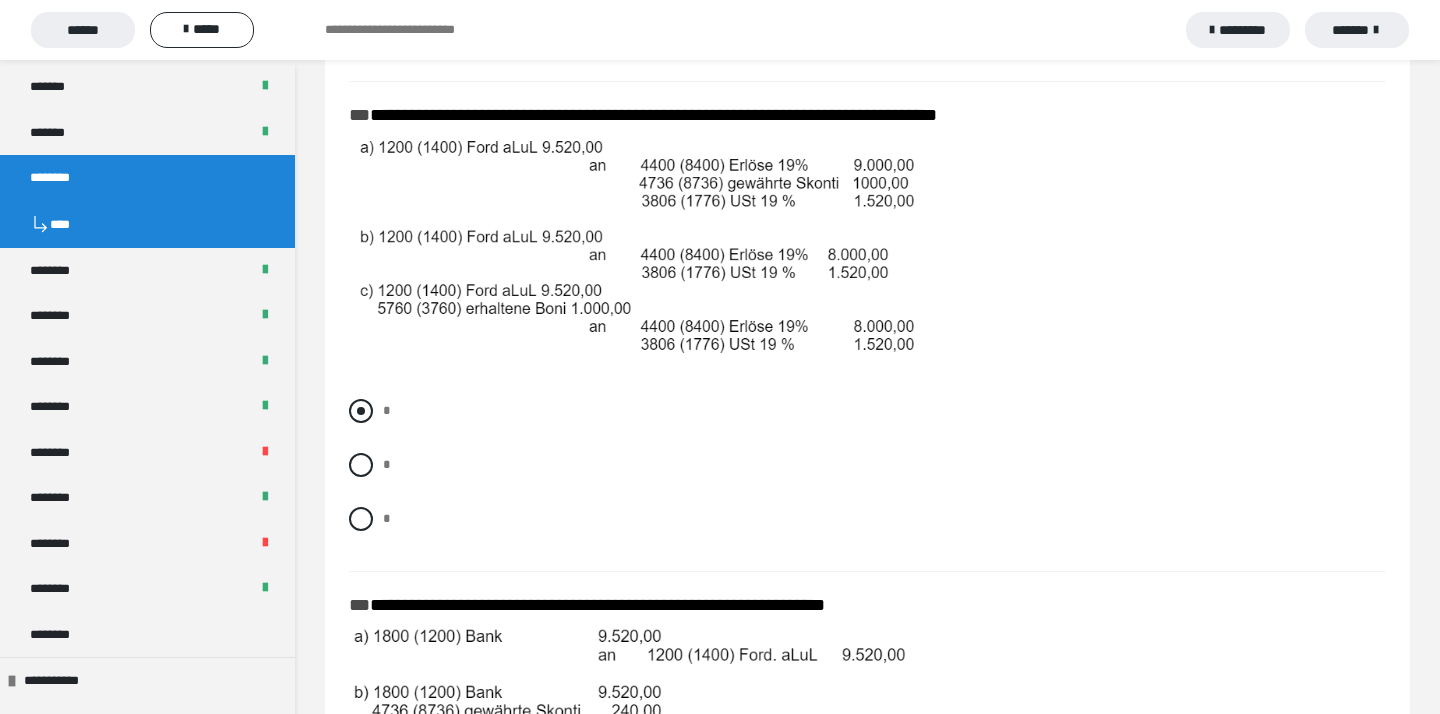 click at bounding box center [361, 411] 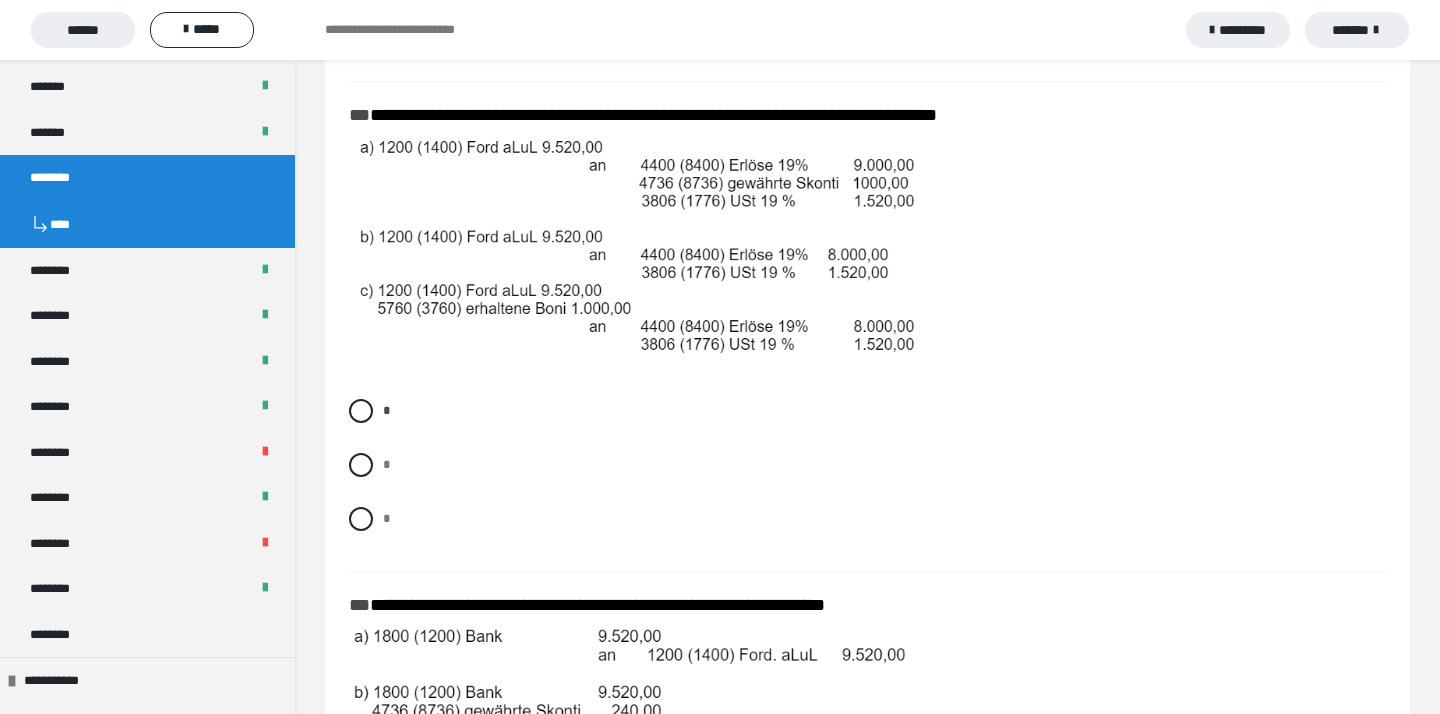 click at bounding box center (639, -209) 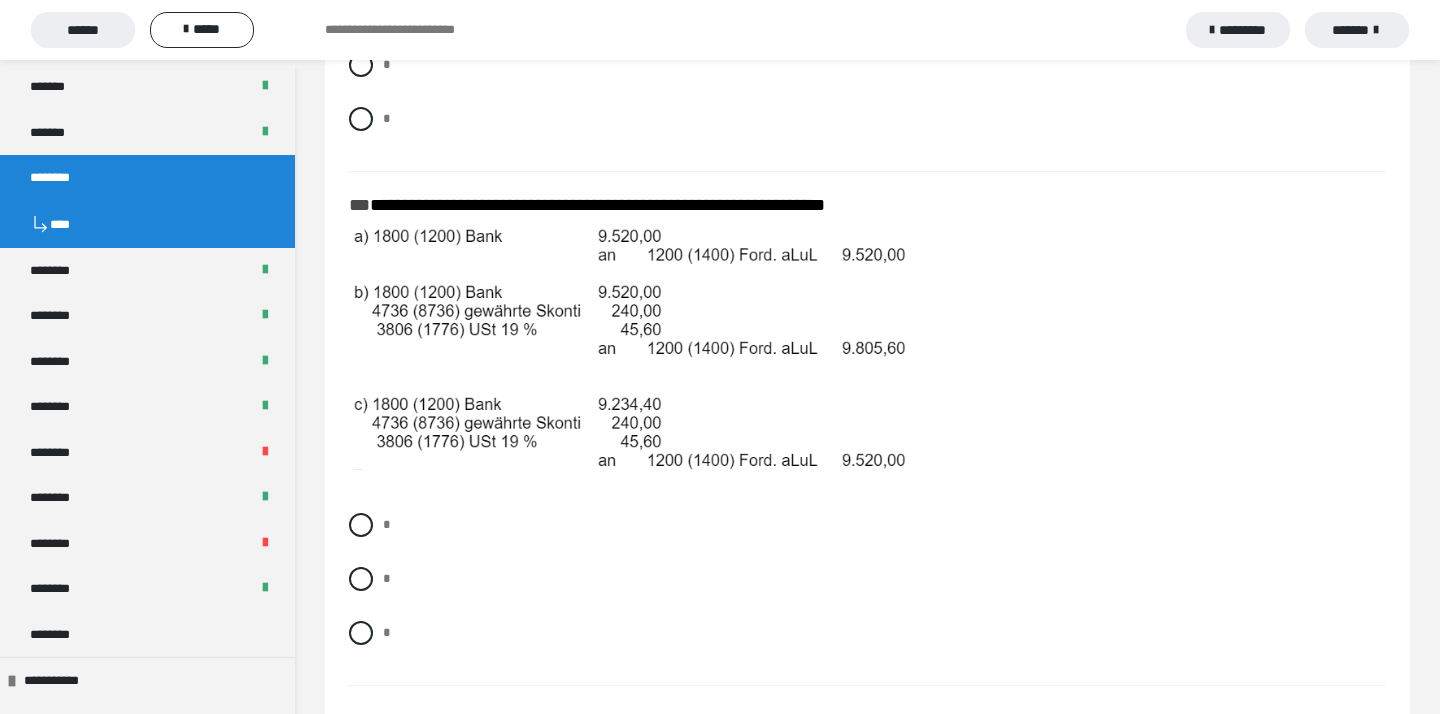 scroll, scrollTop: 3560, scrollLeft: 0, axis: vertical 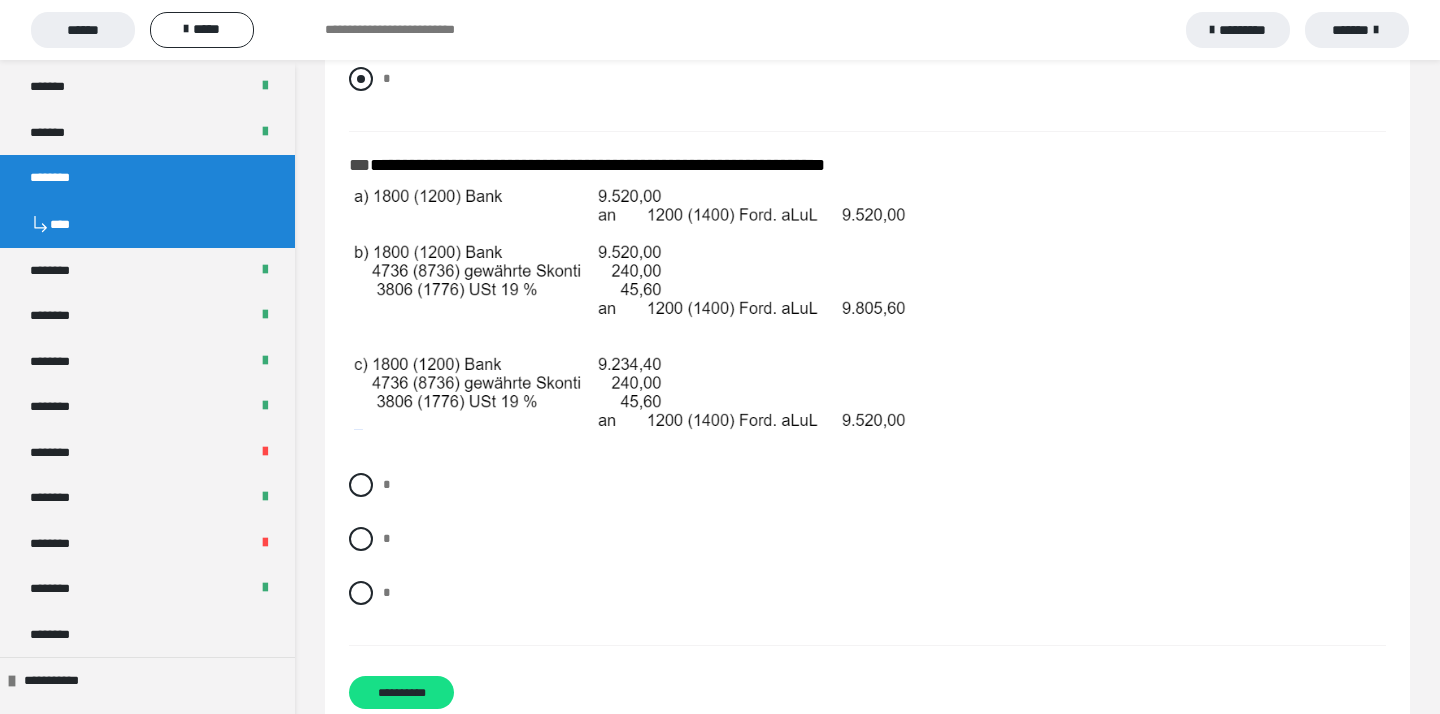 click on "*" at bounding box center (867, 79) 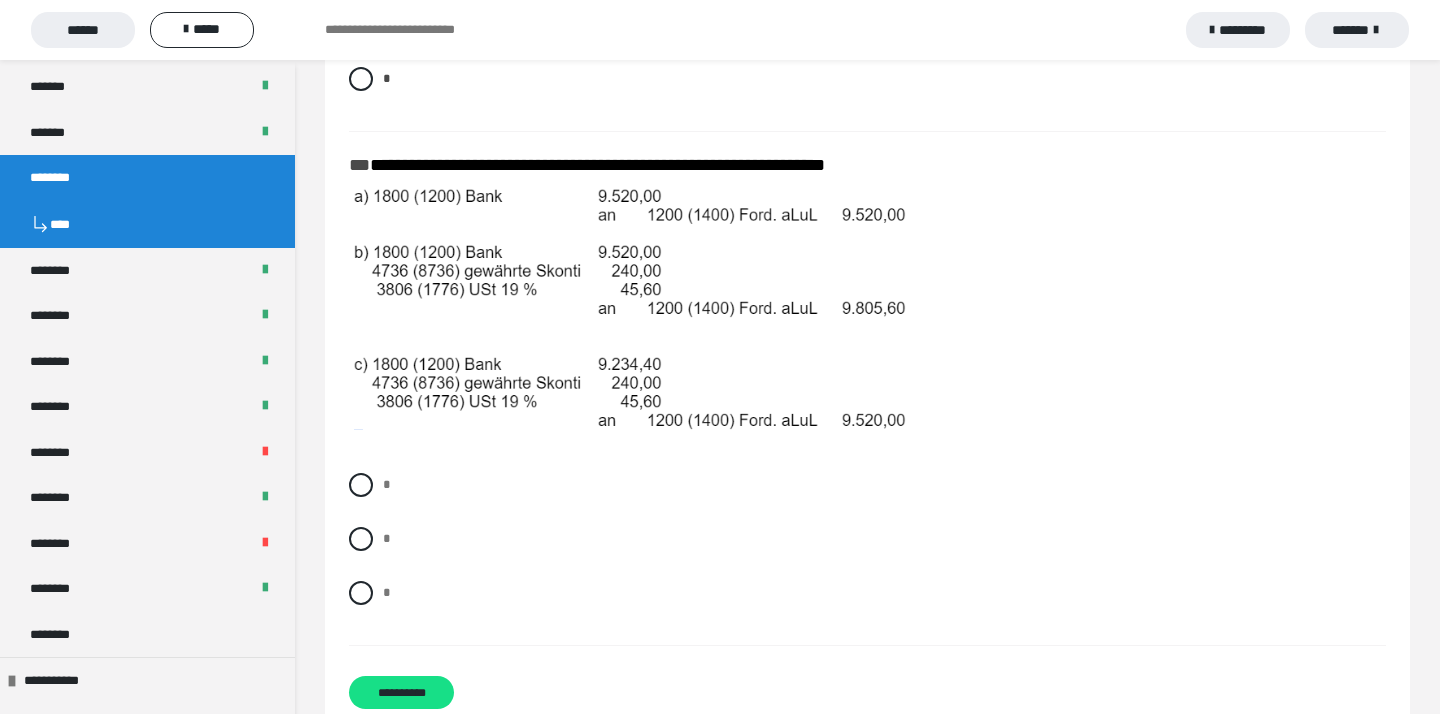 click on "**********" at bounding box center [867, 307] 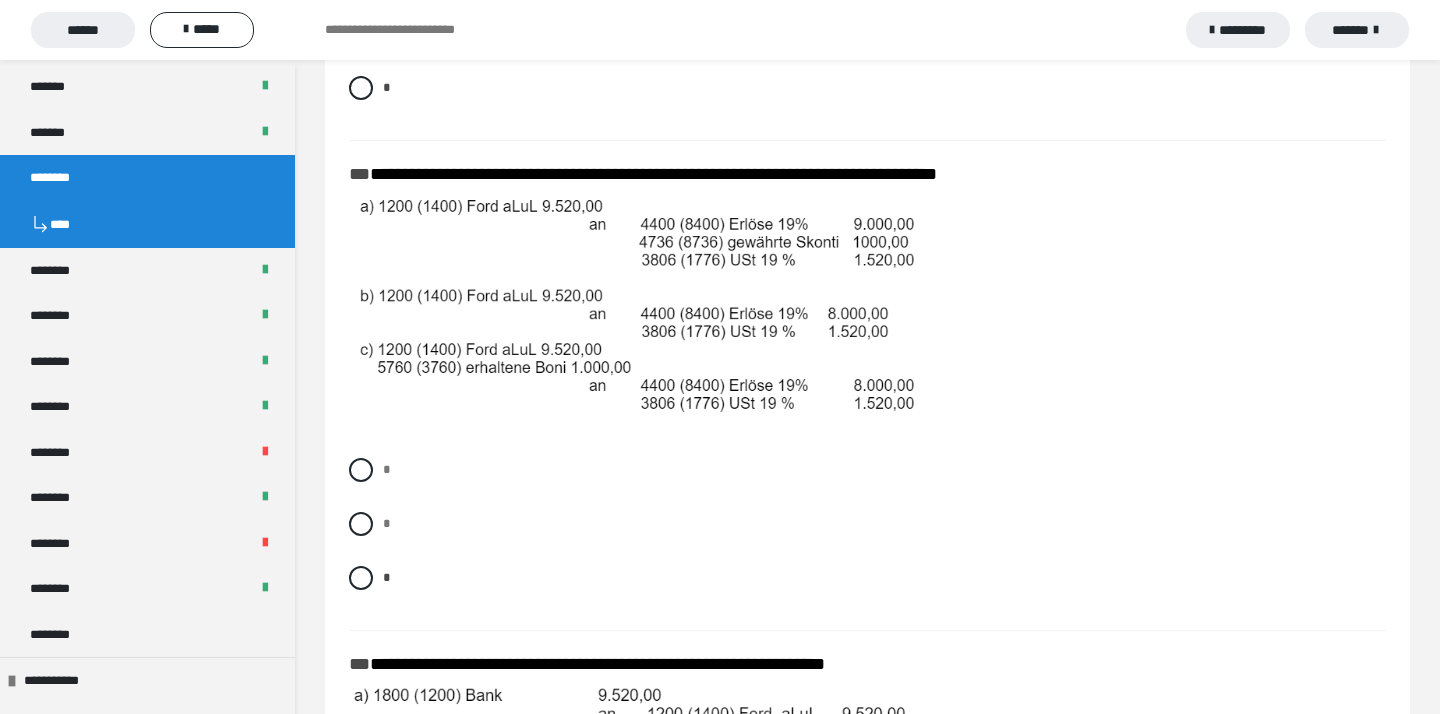 scroll, scrollTop: 3040, scrollLeft: 0, axis: vertical 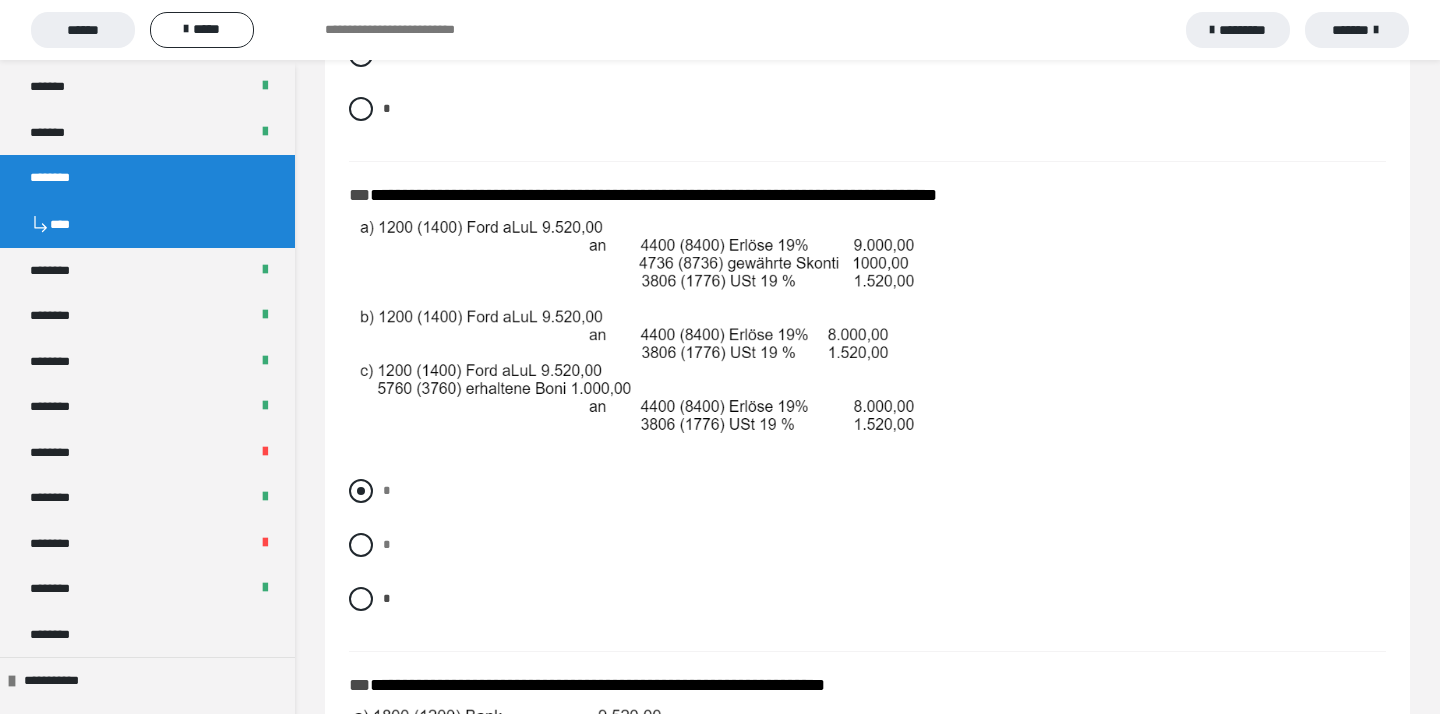 click at bounding box center (361, 491) 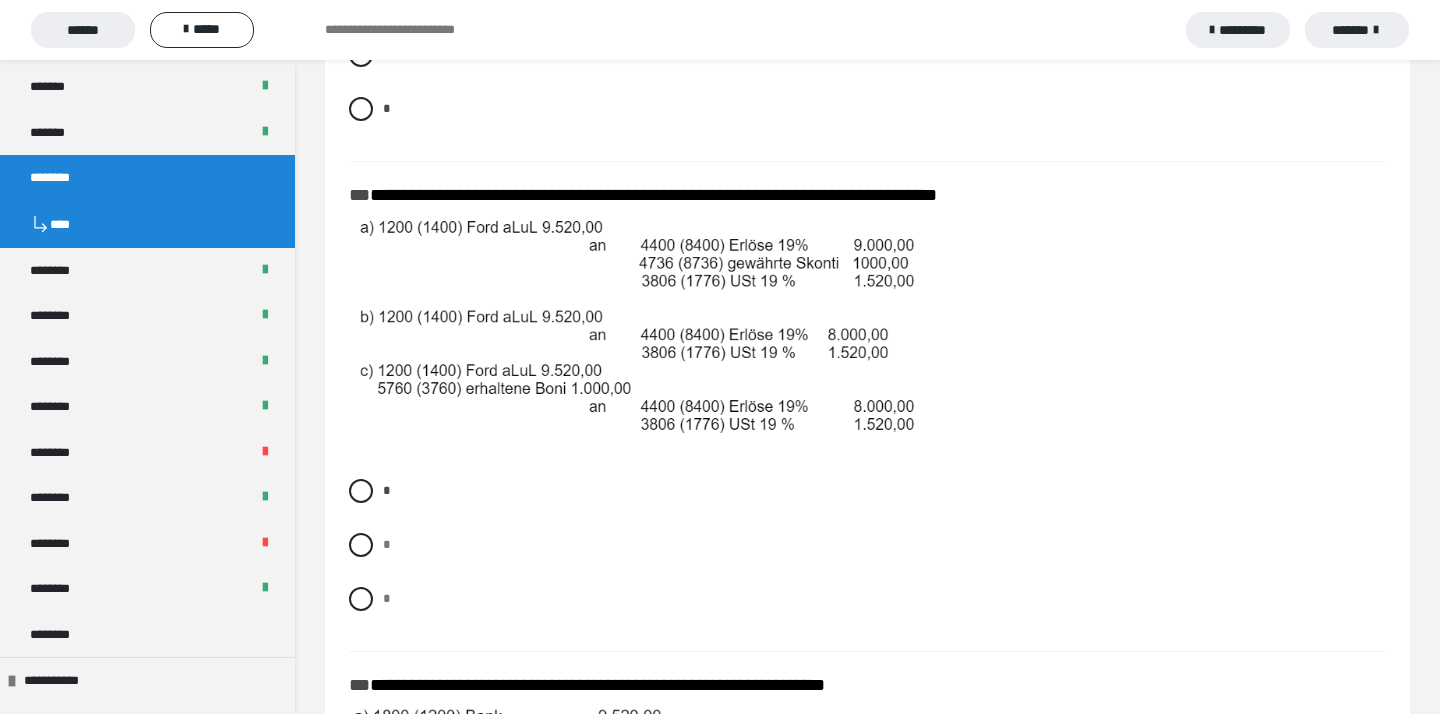 click on "**********" at bounding box center (867, 827) 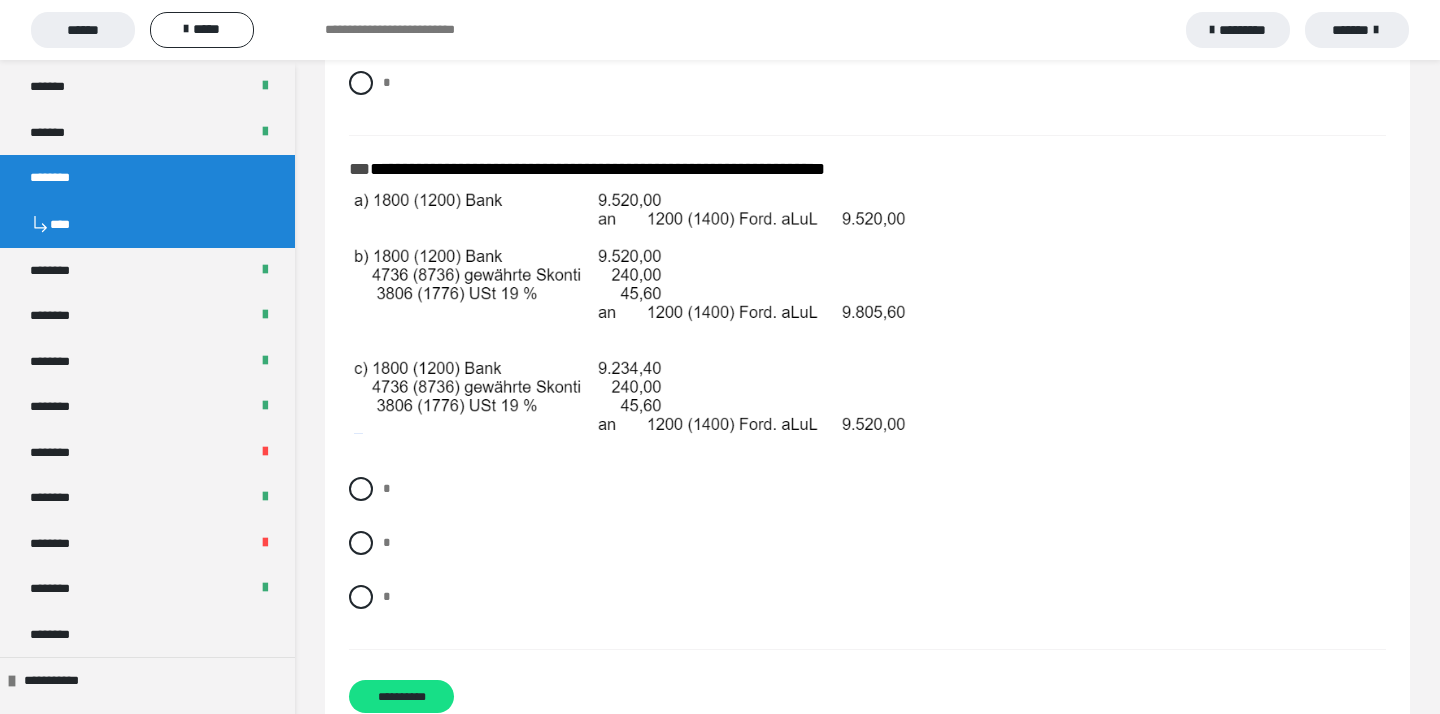scroll, scrollTop: 3560, scrollLeft: 0, axis: vertical 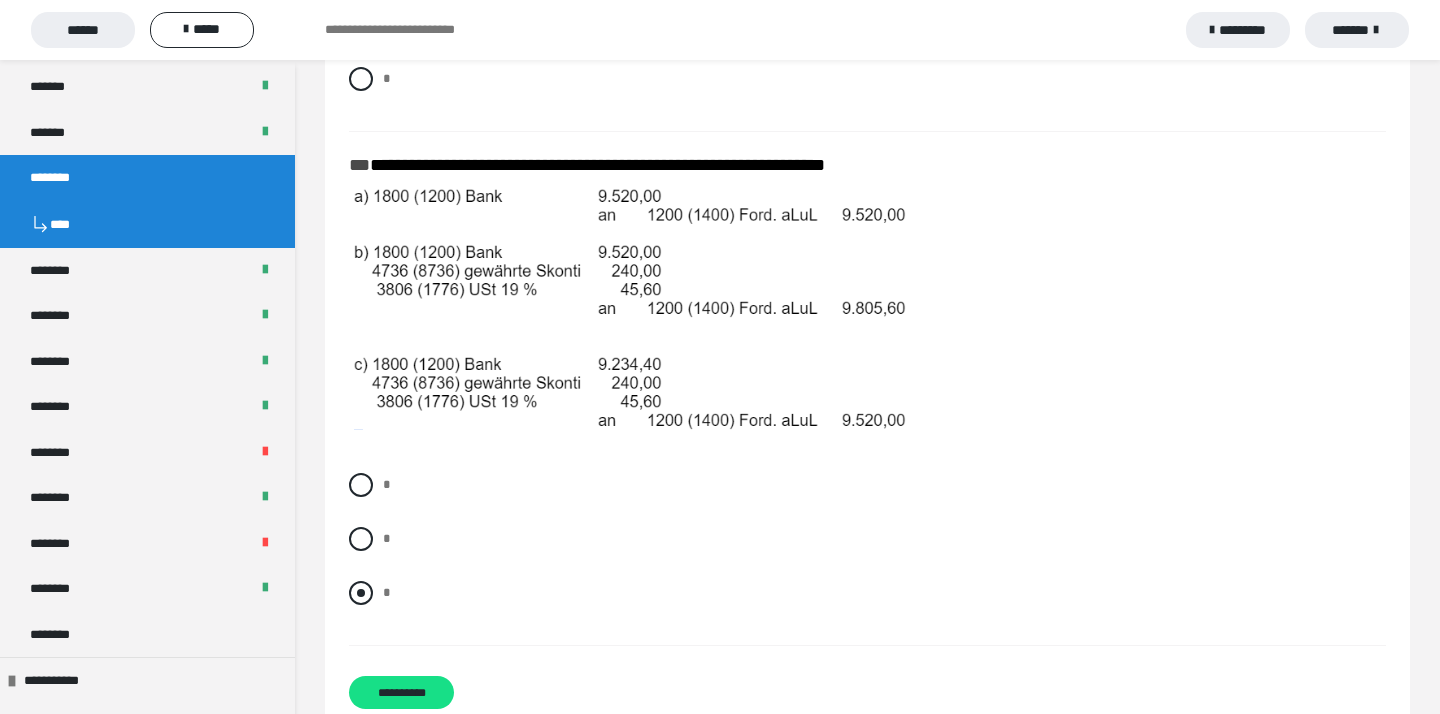 click at bounding box center (361, 593) 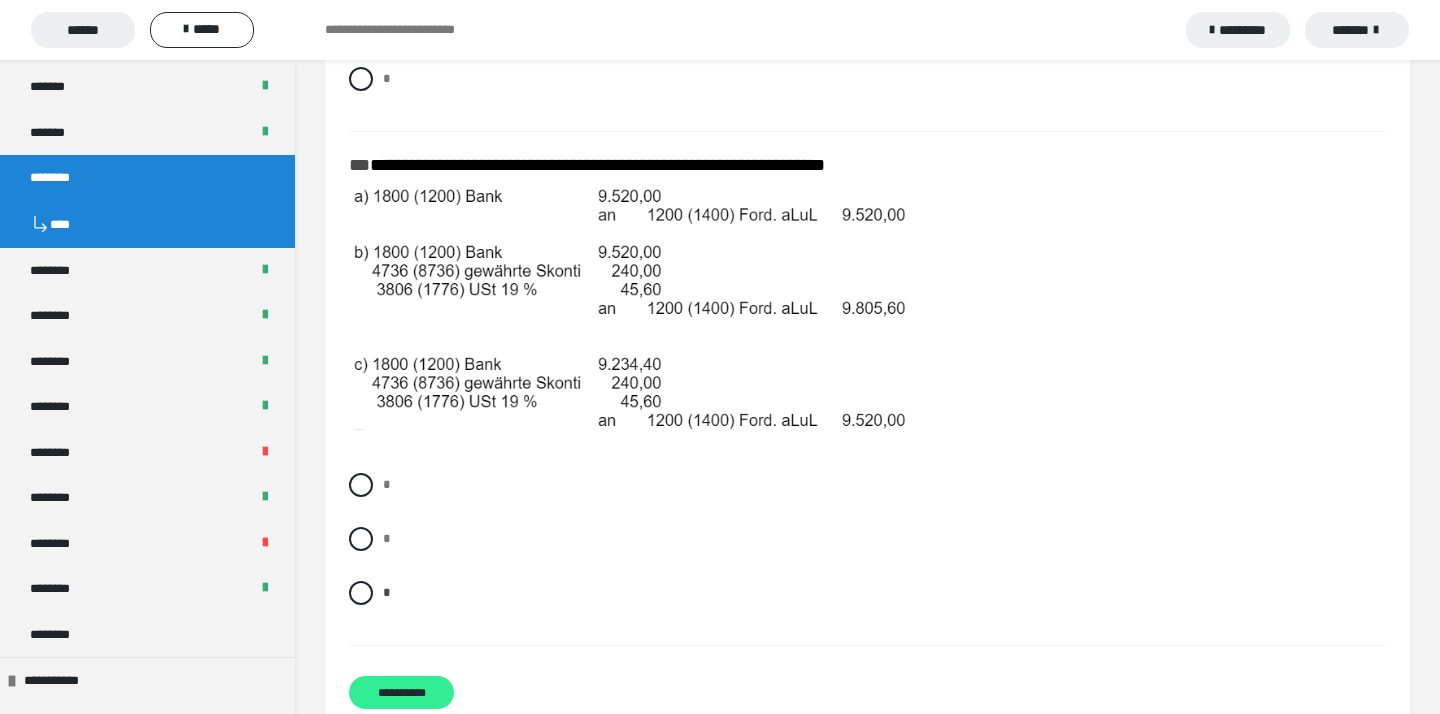 click on "**********" at bounding box center (401, 692) 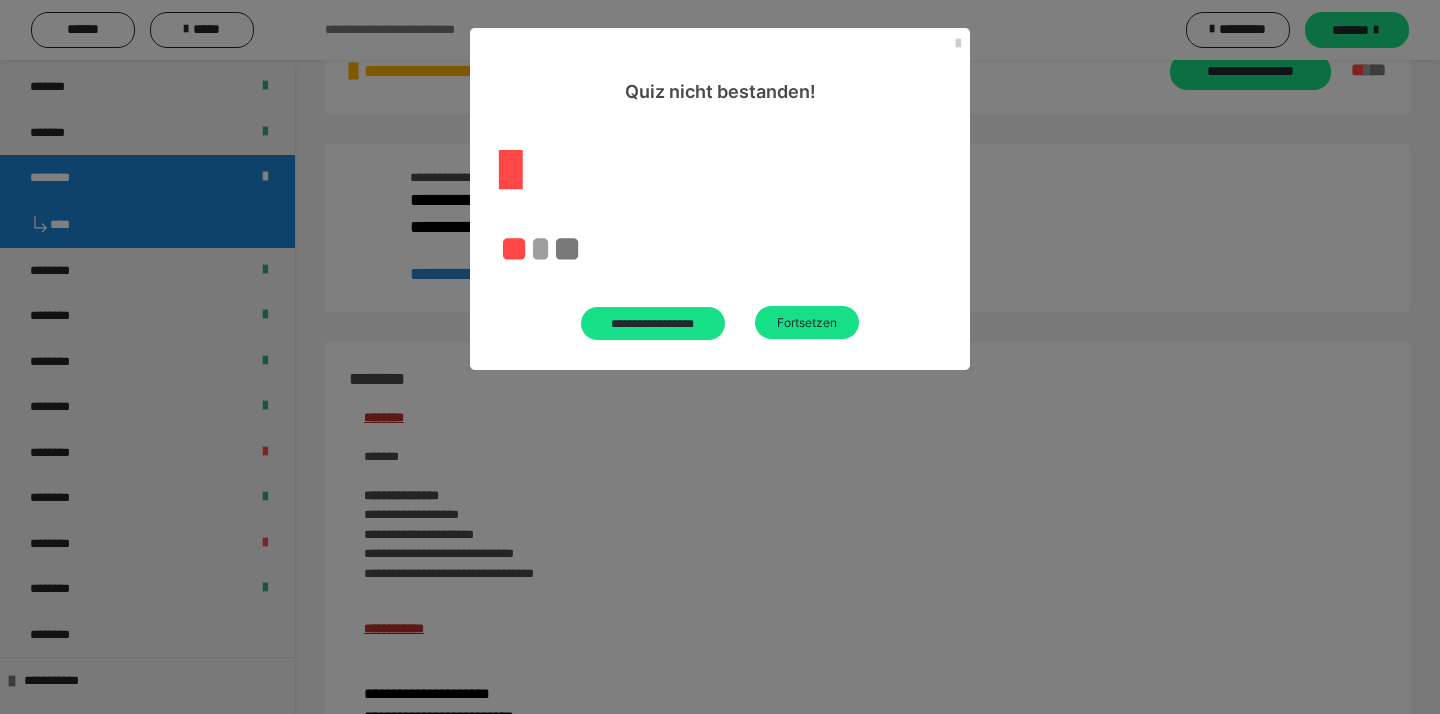 scroll, scrollTop: 1912, scrollLeft: 0, axis: vertical 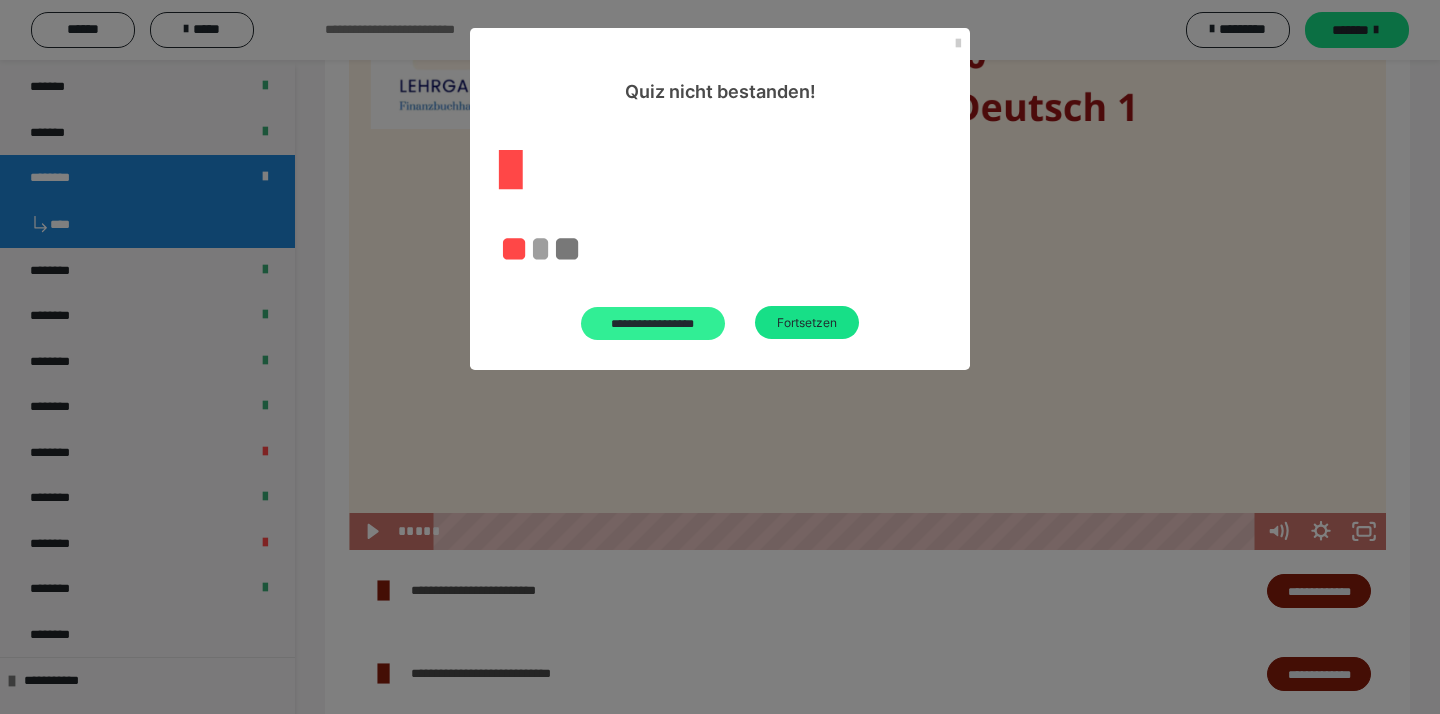 click on "**********" at bounding box center (653, 323) 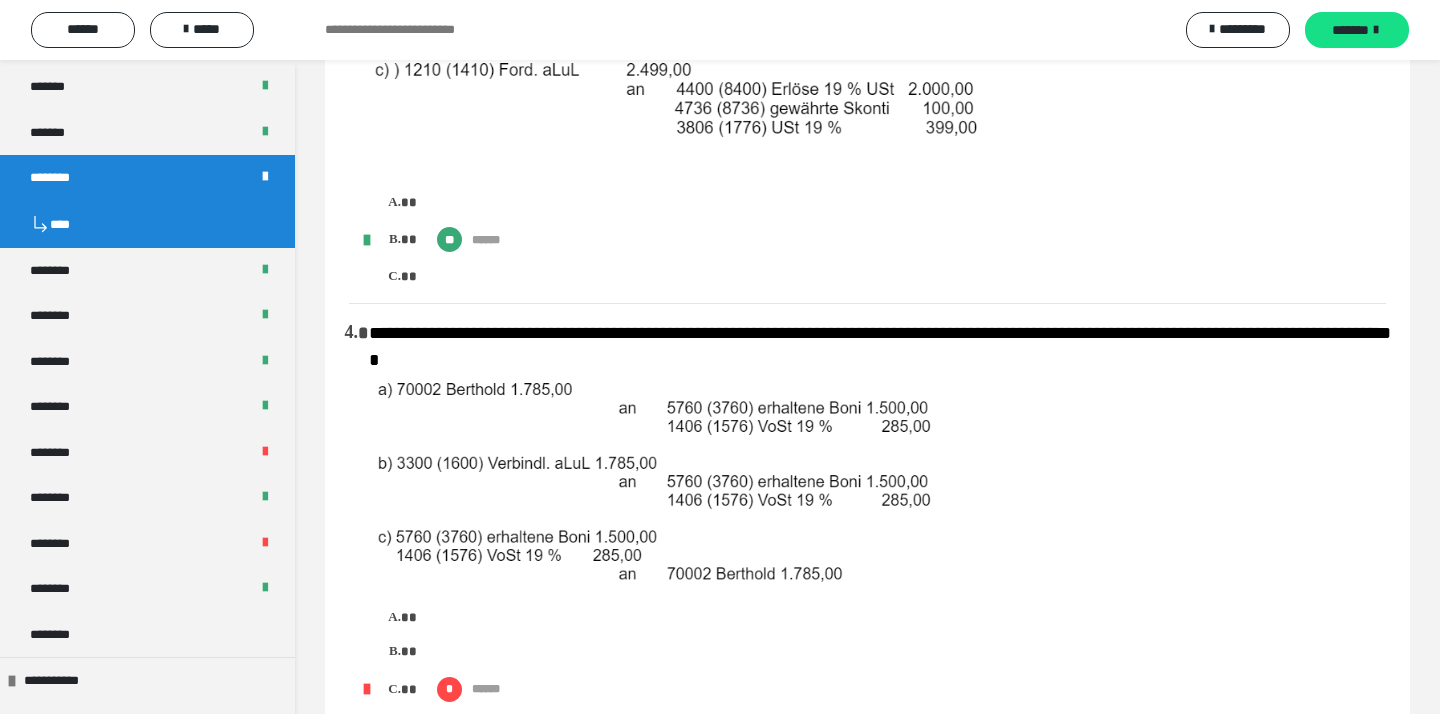 scroll, scrollTop: 5158, scrollLeft: 0, axis: vertical 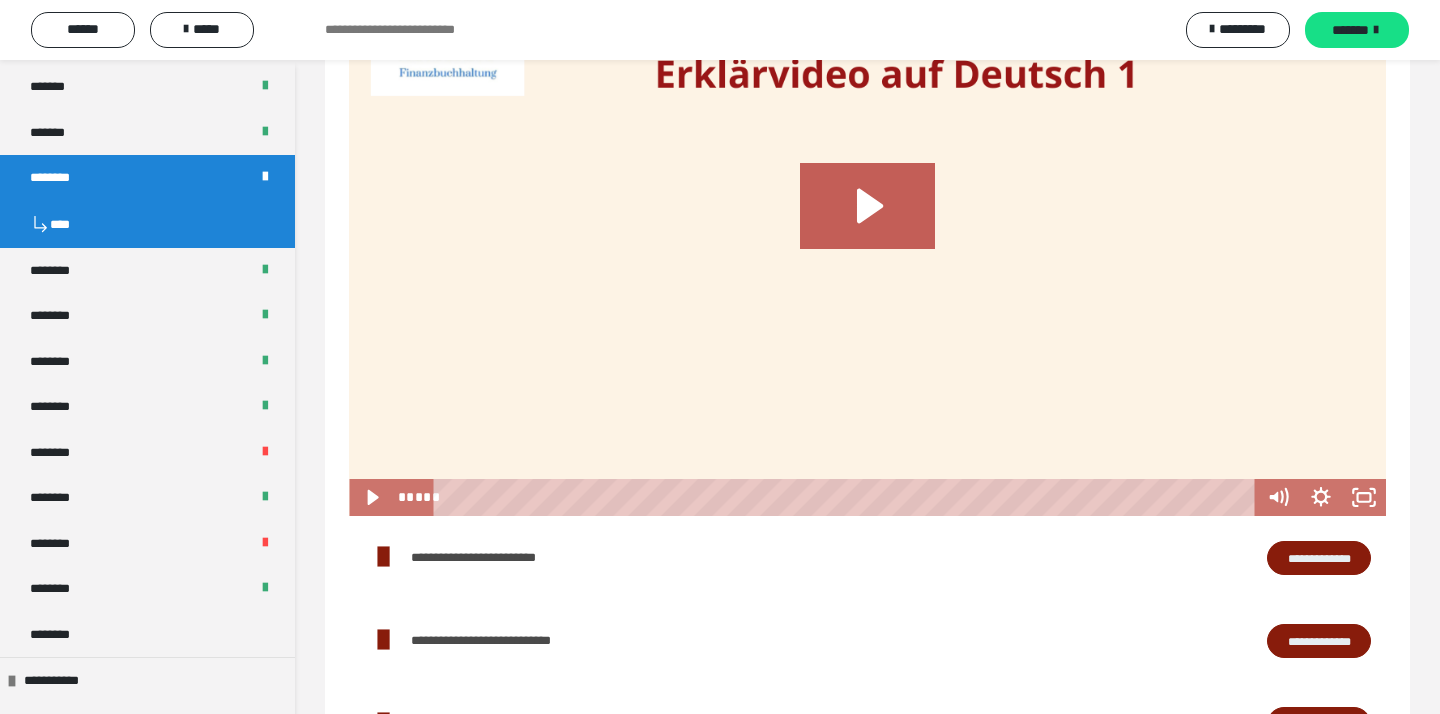 click on "**********" at bounding box center [867, -1659] 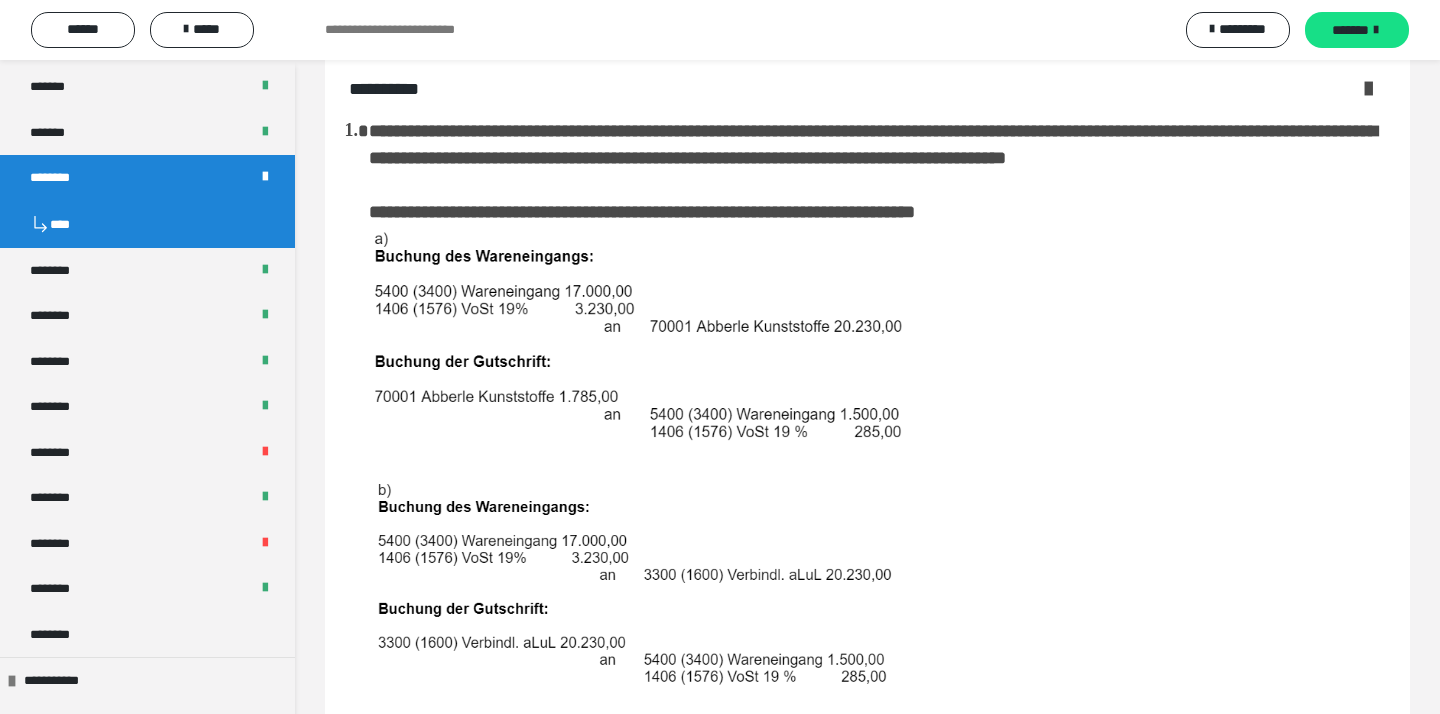 scroll, scrollTop: 0, scrollLeft: 0, axis: both 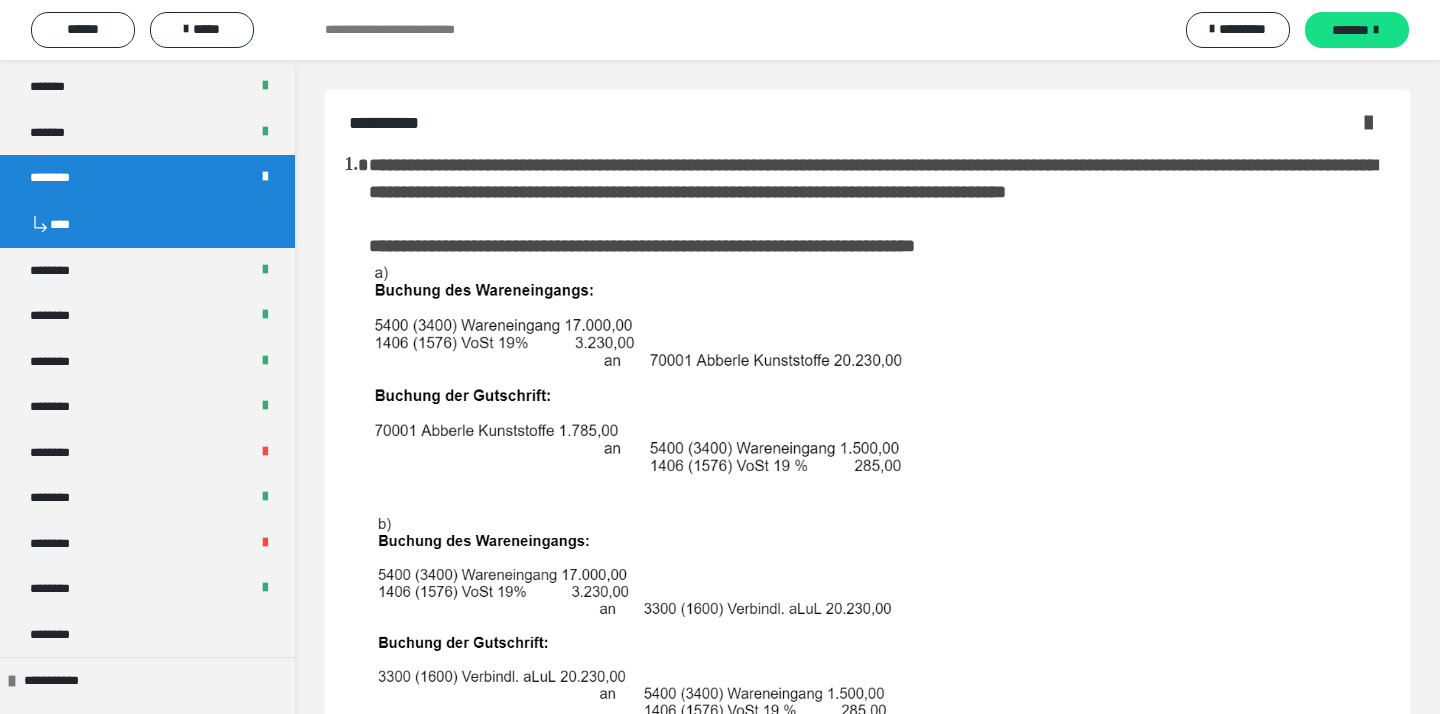 click at bounding box center (1368, 122) 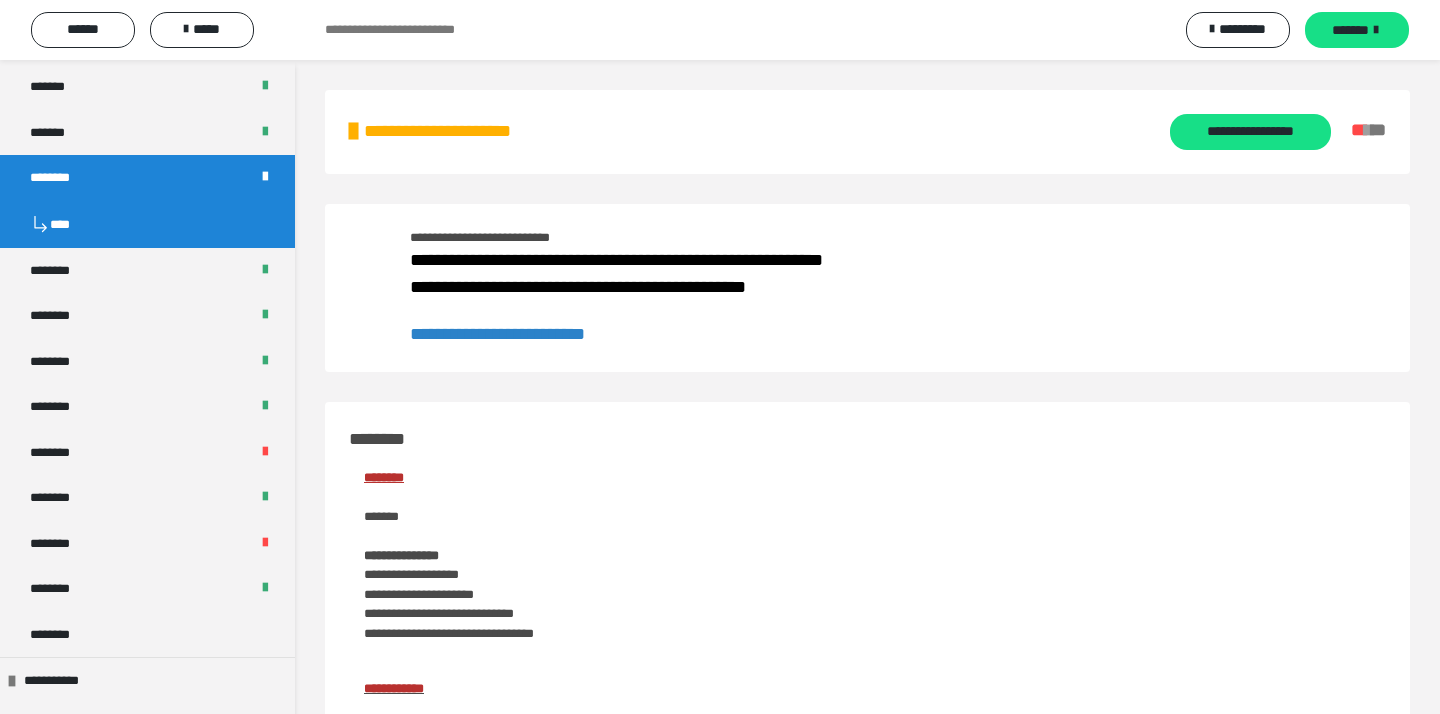 click on "**********" at bounding box center [497, 334] 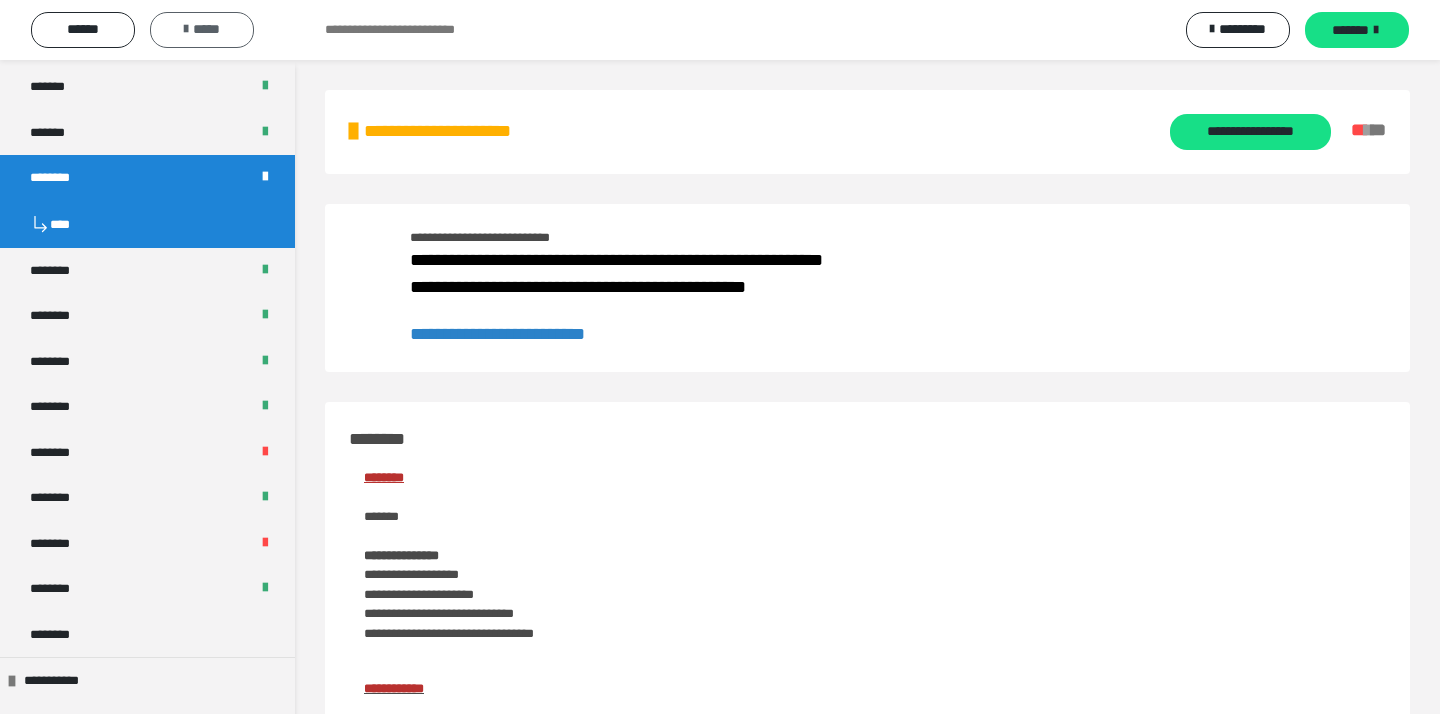 click on "*****" at bounding box center [202, 30] 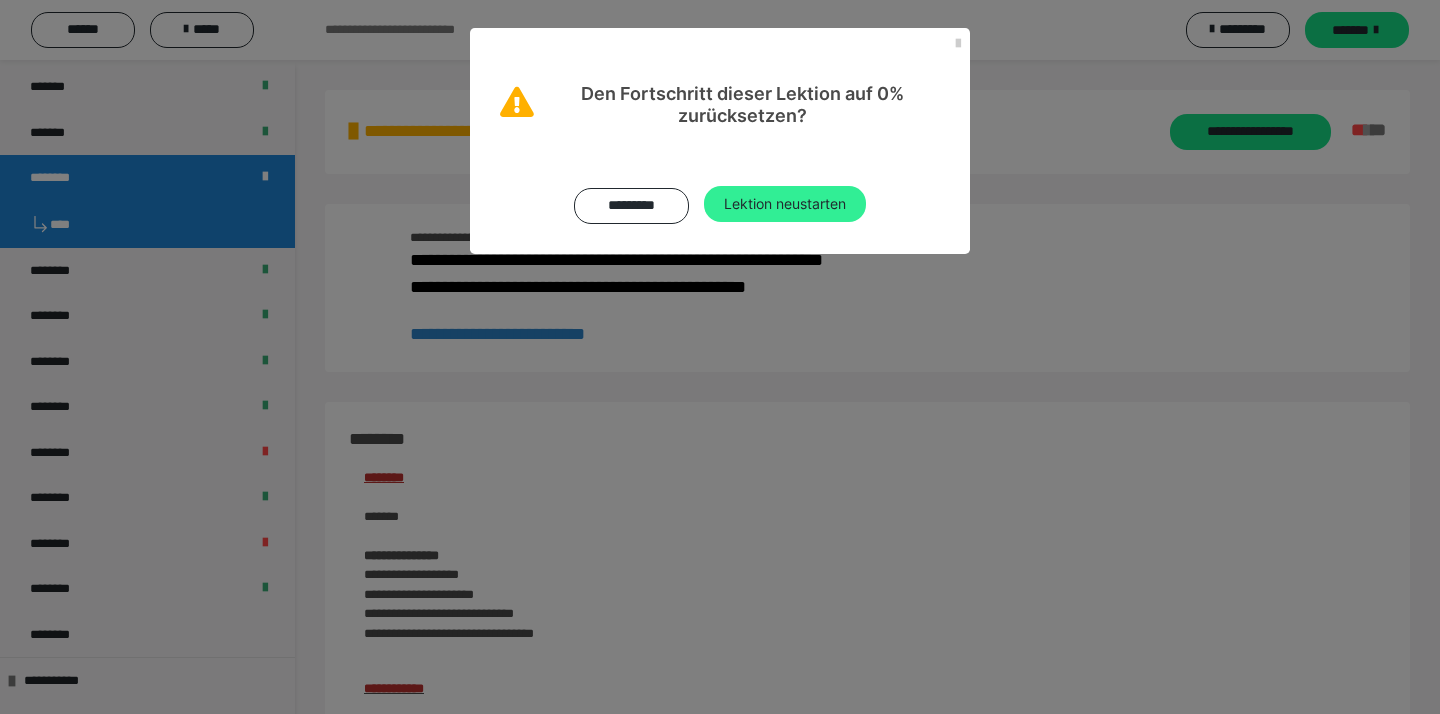 click on "Lektion neustarten" at bounding box center (785, 204) 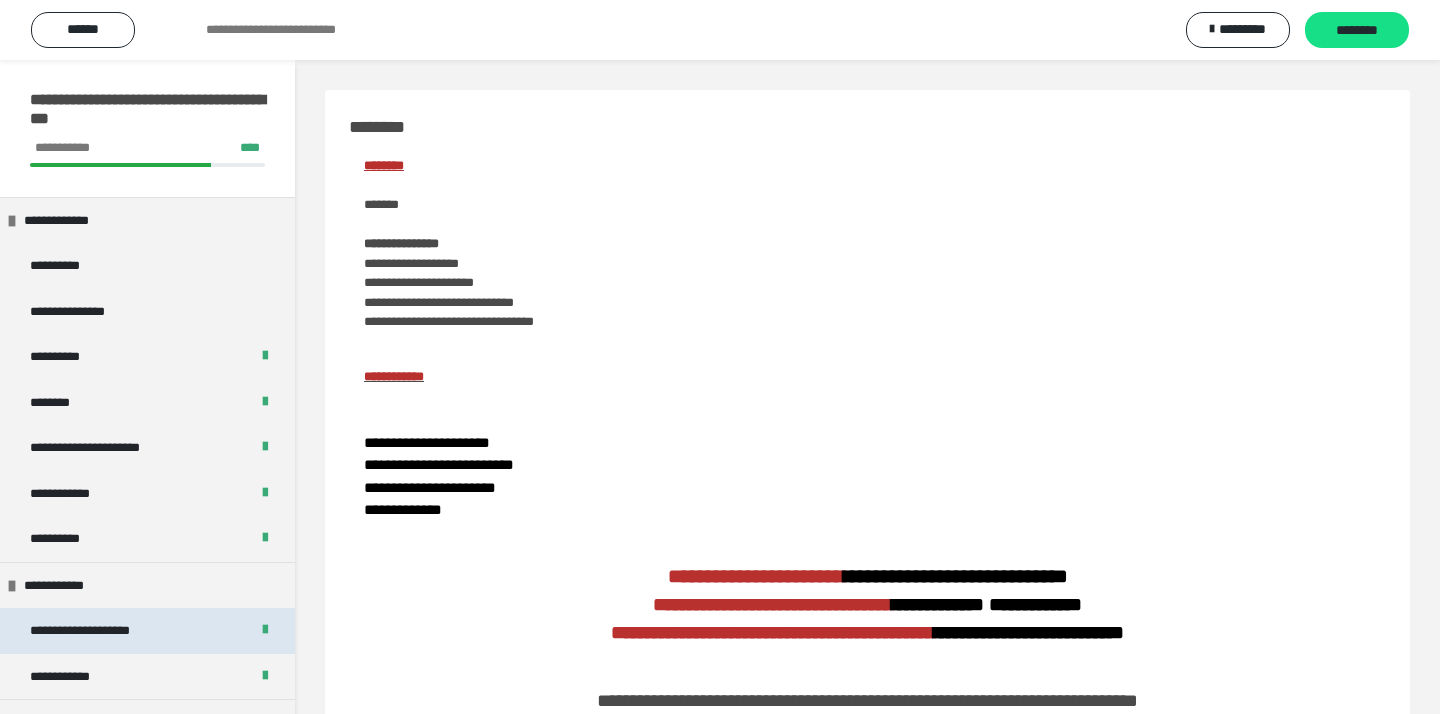 click on "**********" at bounding box center [147, 631] 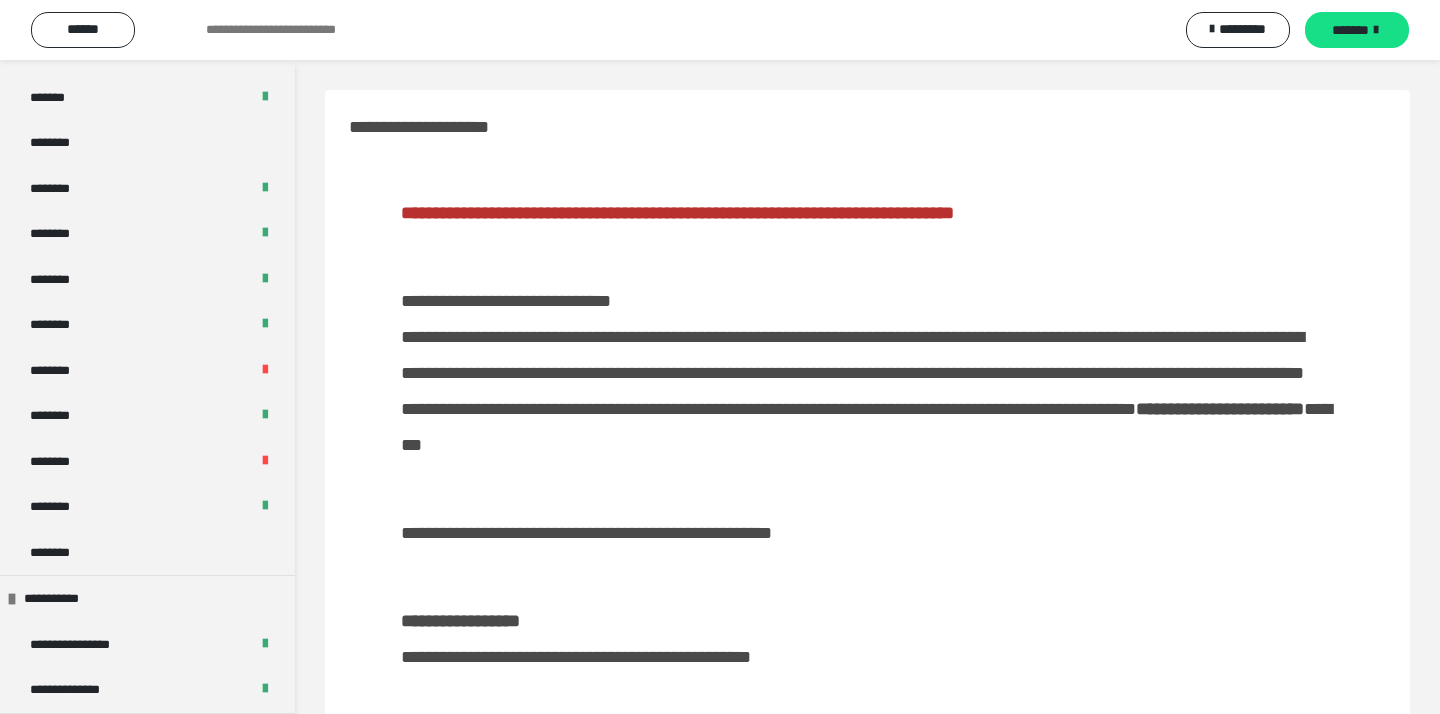 scroll, scrollTop: 1040, scrollLeft: 0, axis: vertical 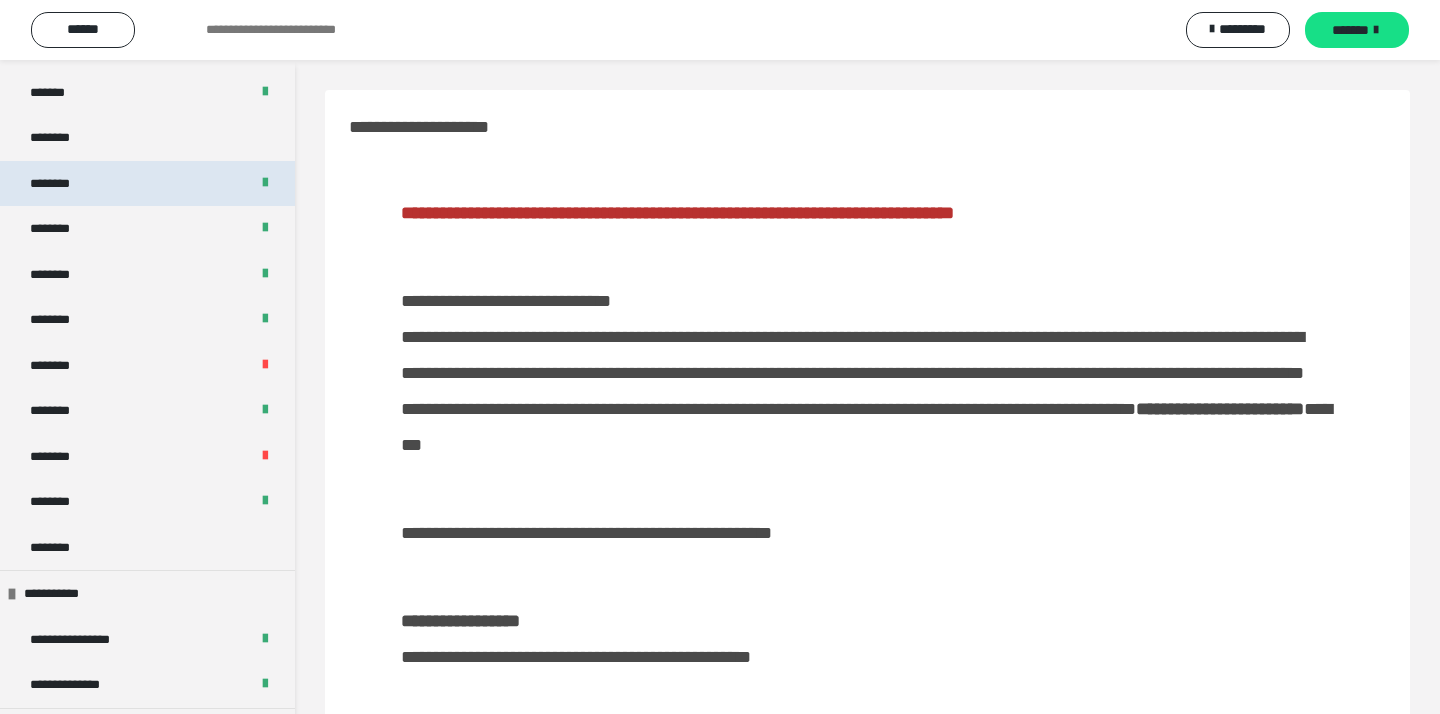 click on "********" at bounding box center (147, 184) 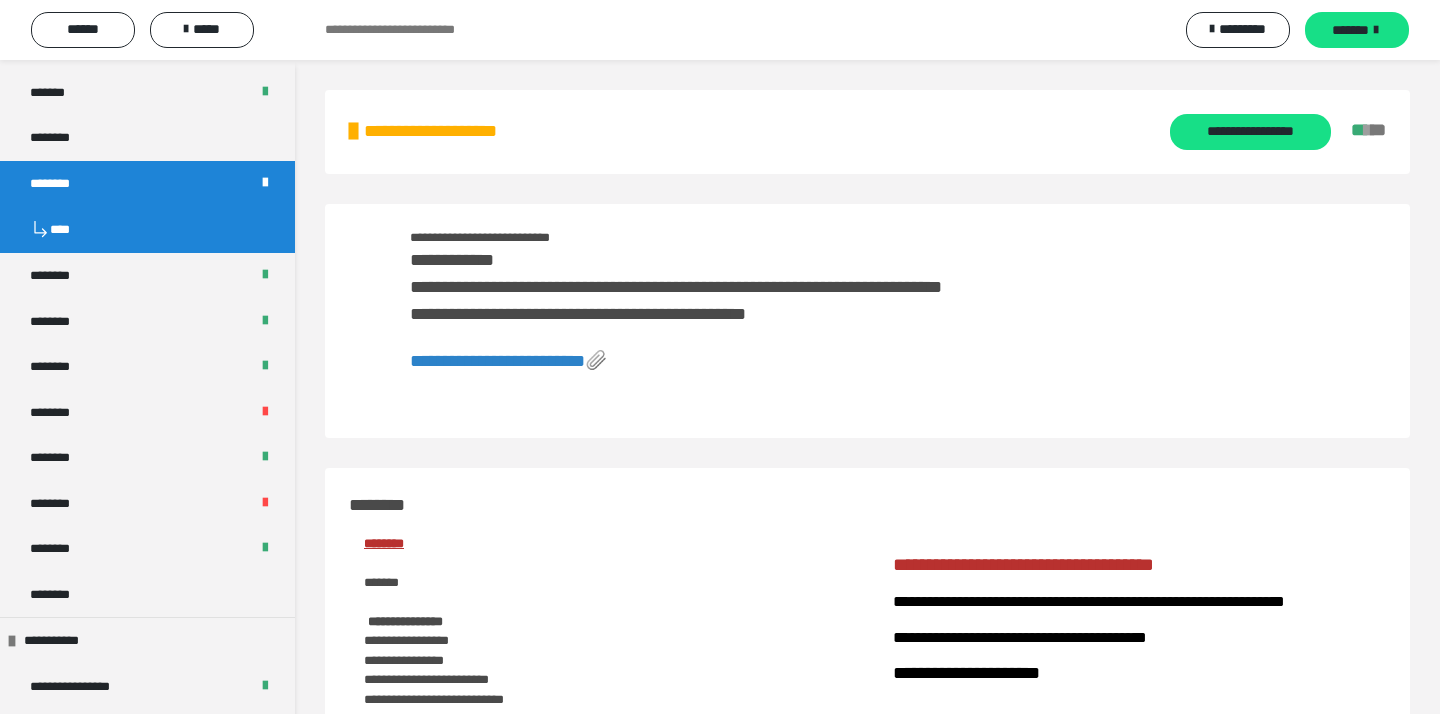 click on "**********" at bounding box center (867, 321) 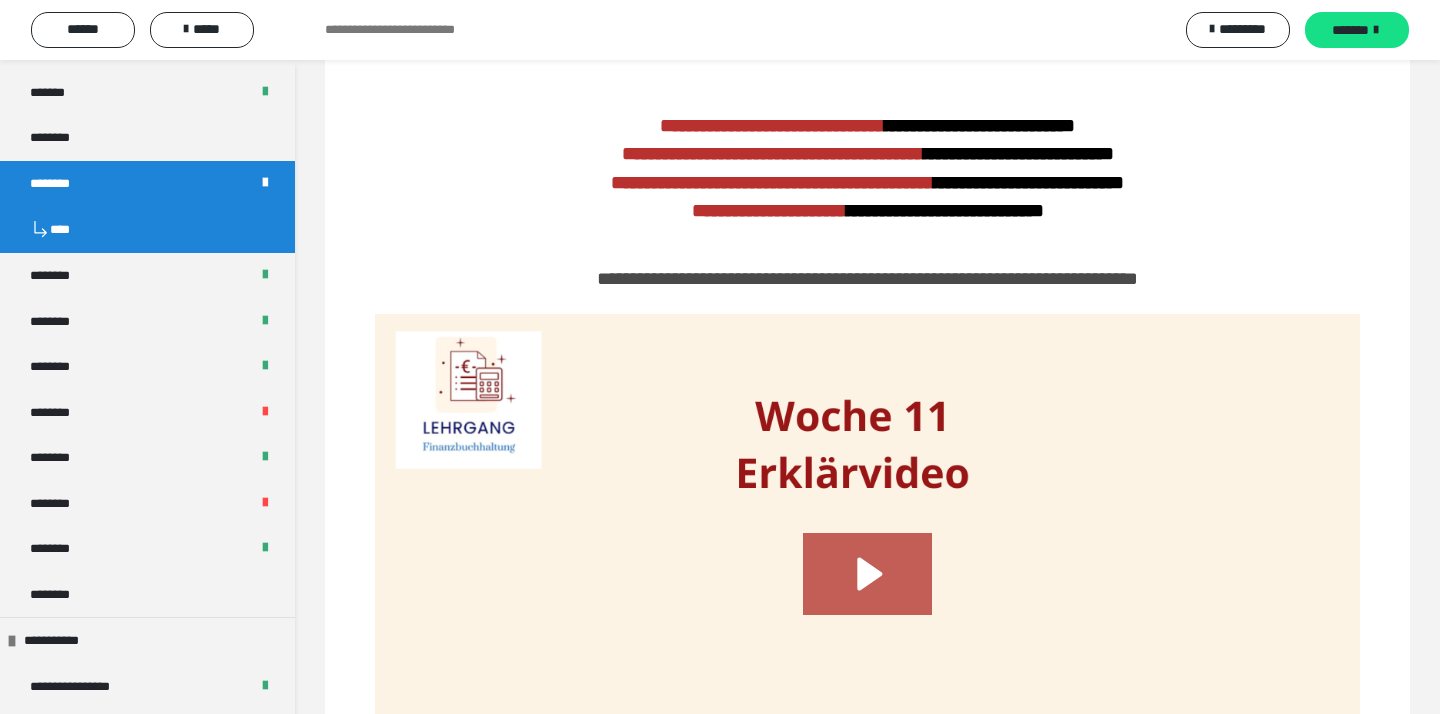scroll, scrollTop: 1000, scrollLeft: 0, axis: vertical 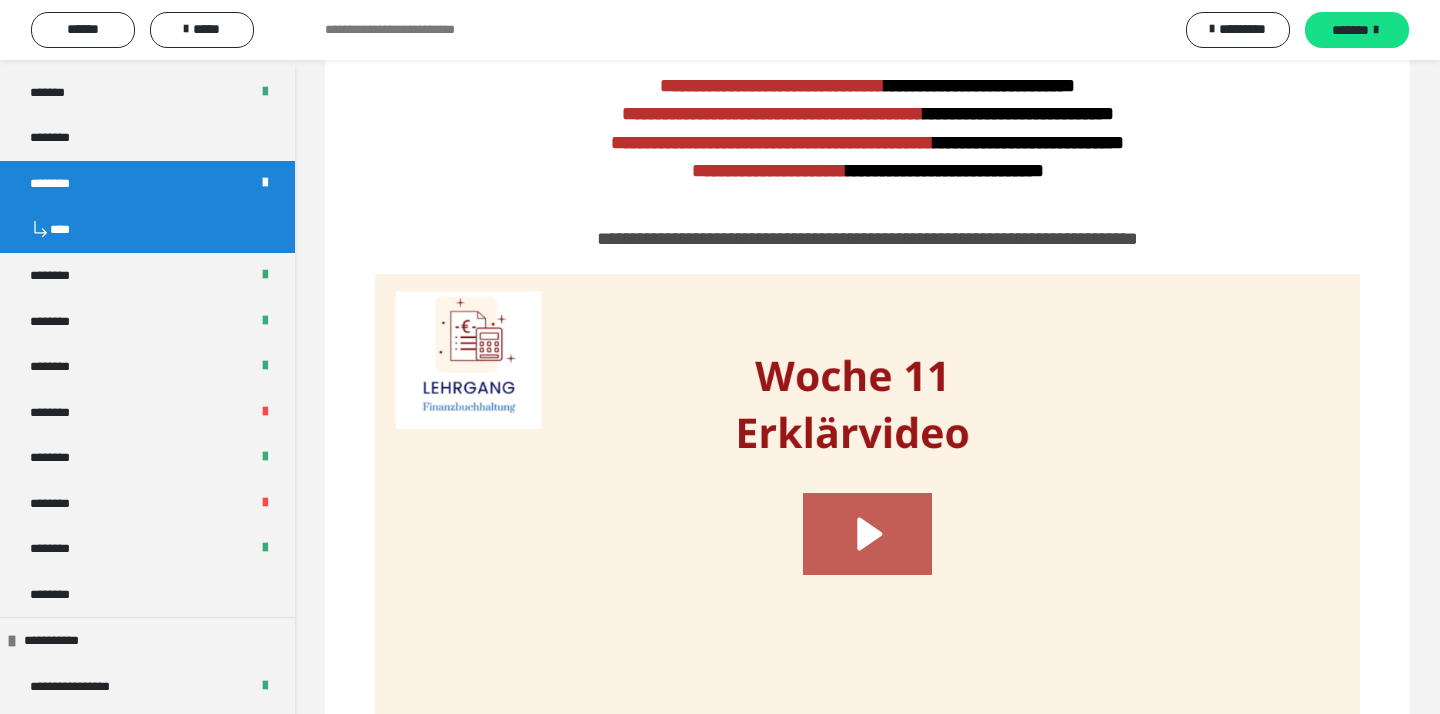 click on "**********" at bounding box center (867, 1390) 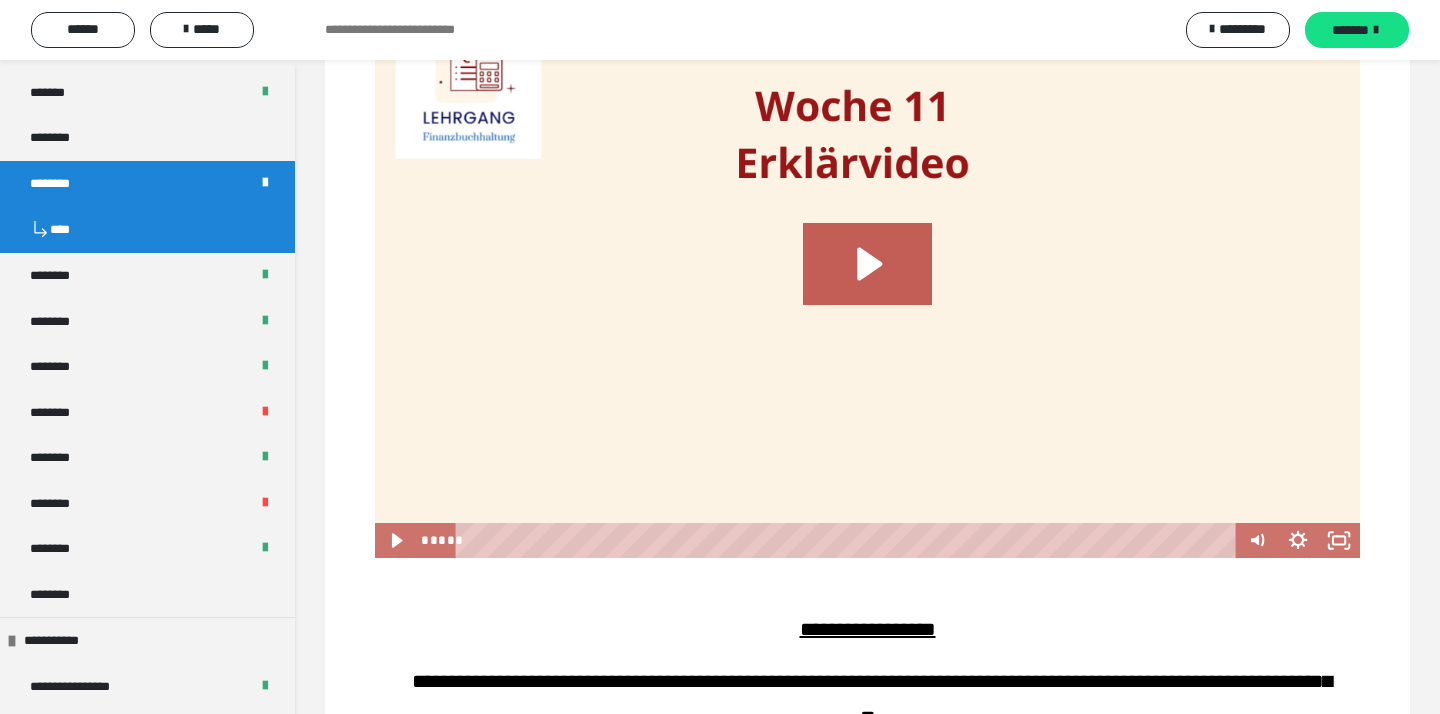scroll, scrollTop: 1240, scrollLeft: 0, axis: vertical 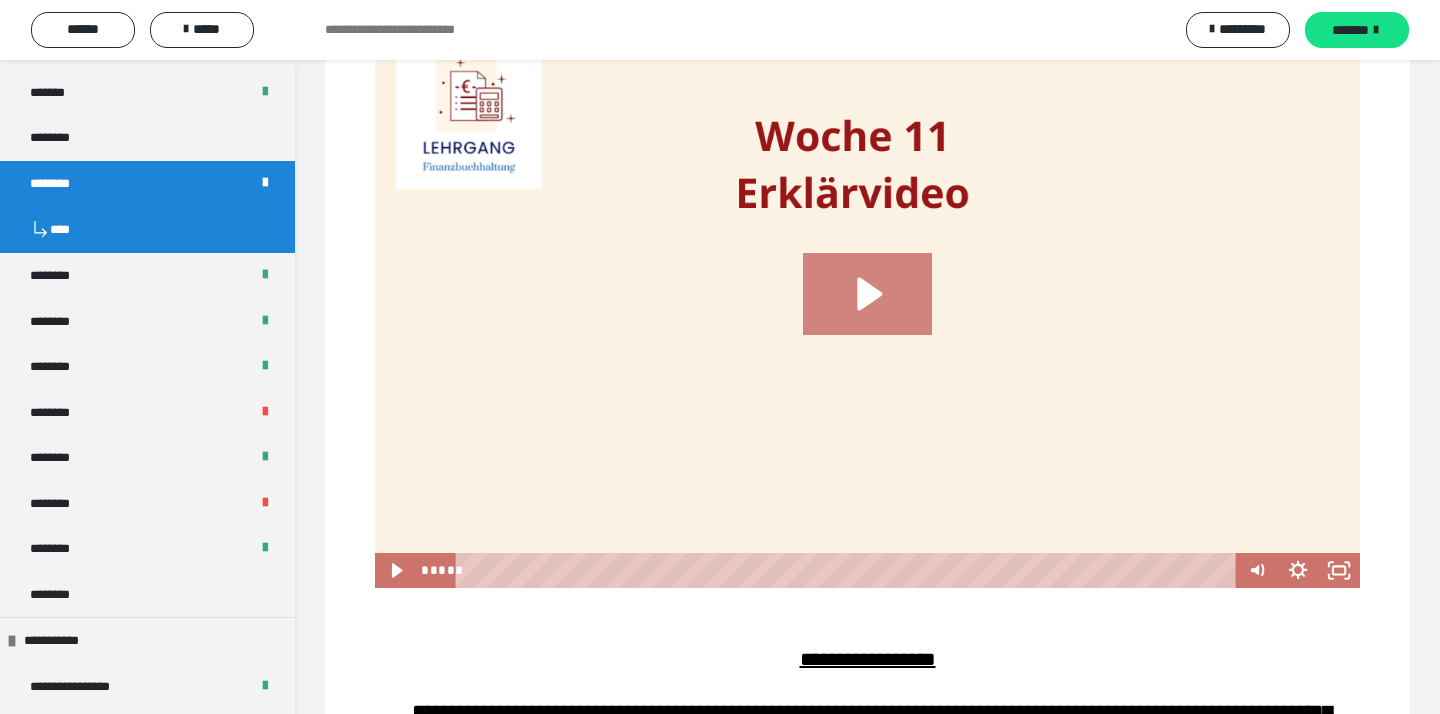 click 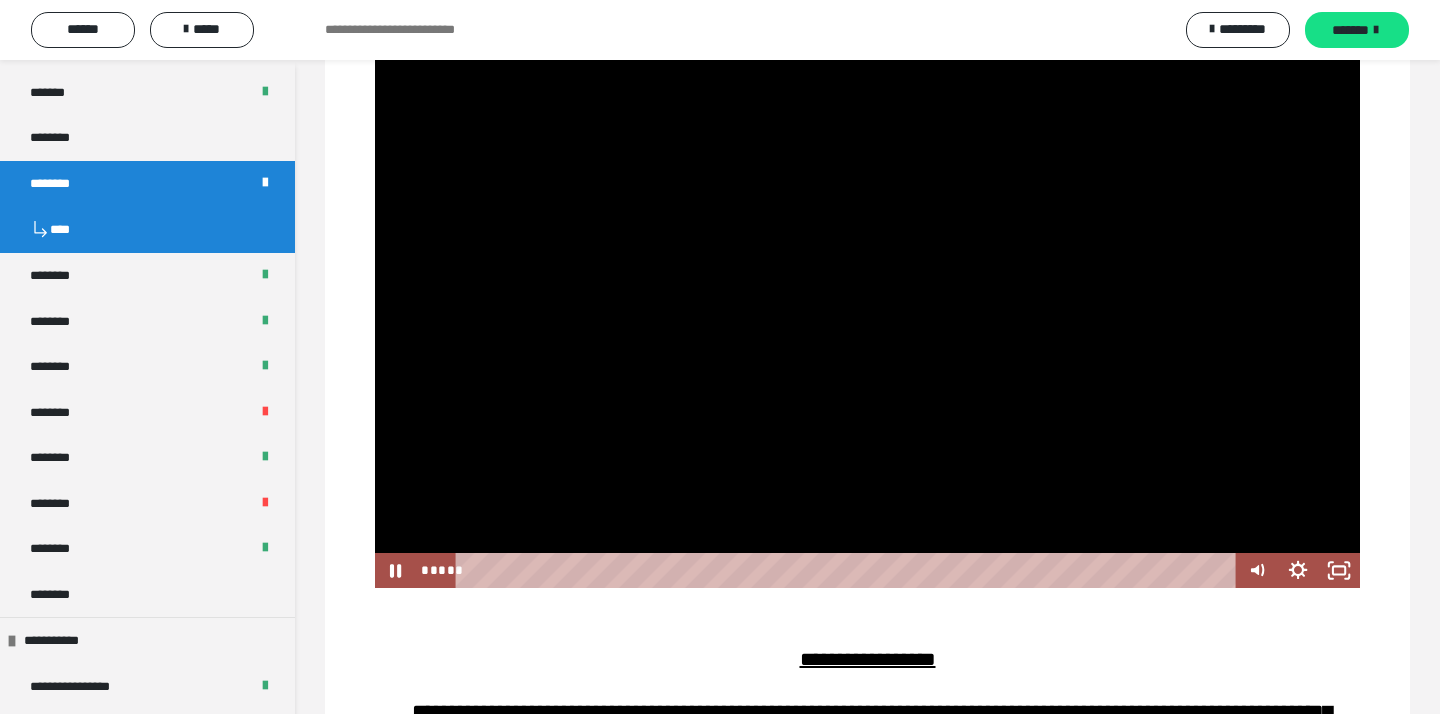 click at bounding box center (867, 311) 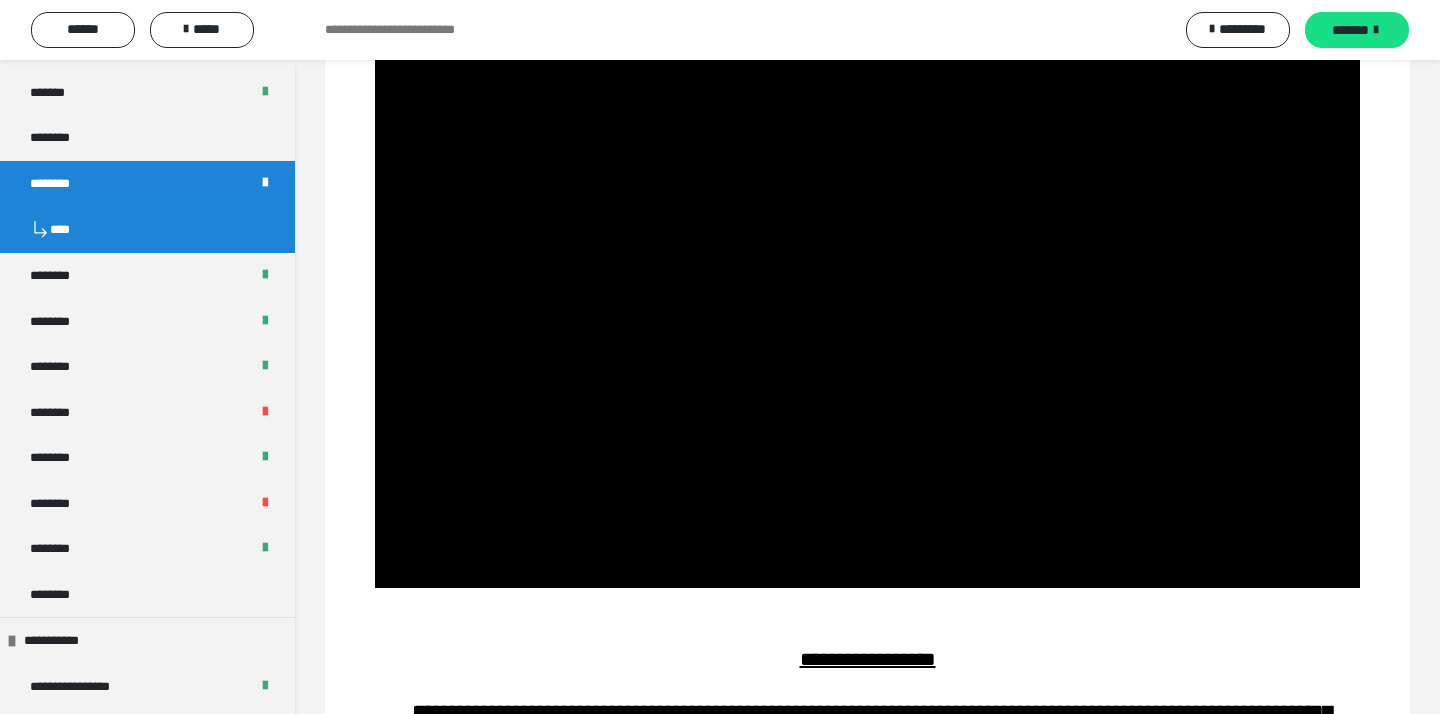 click on "**********" at bounding box center (867, 1150) 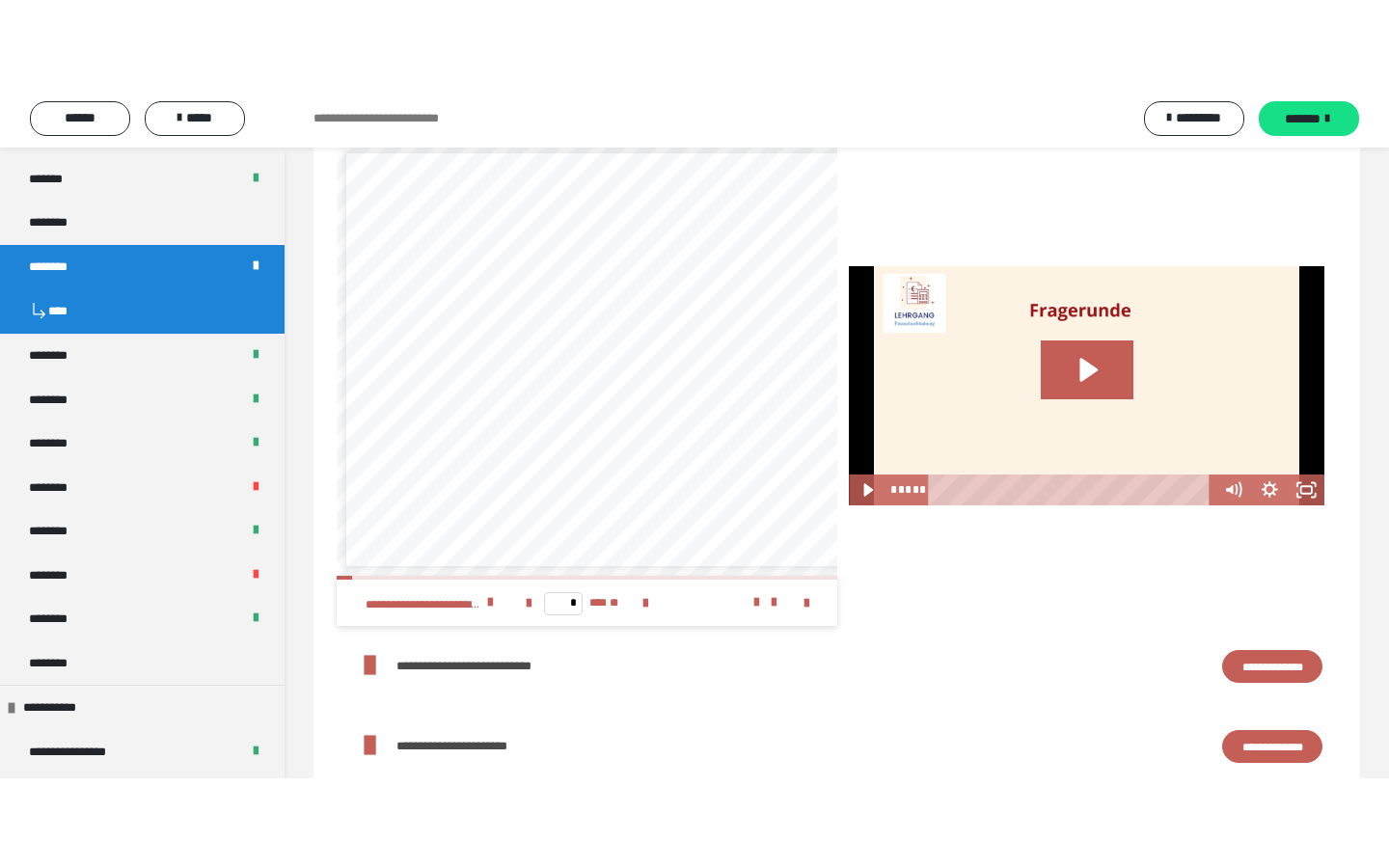 scroll, scrollTop: 3665, scrollLeft: 0, axis: vertical 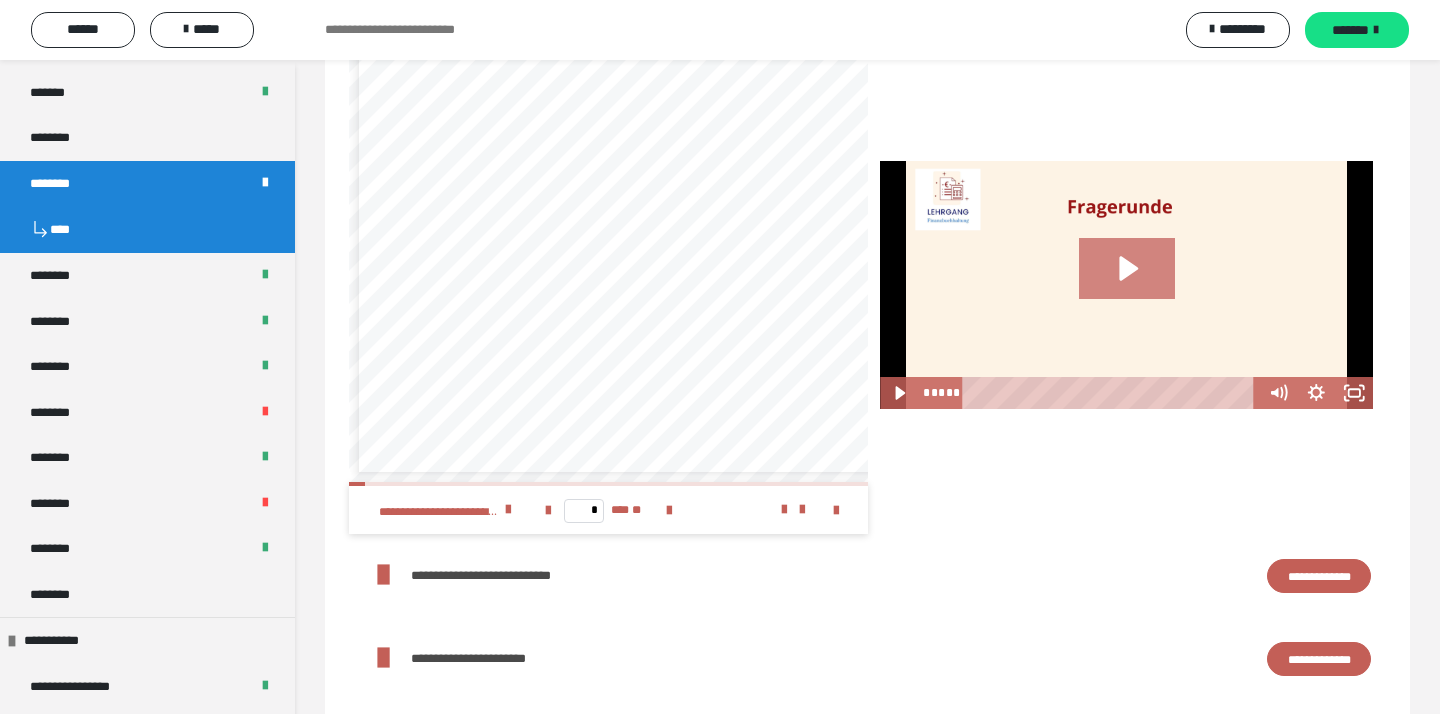 click 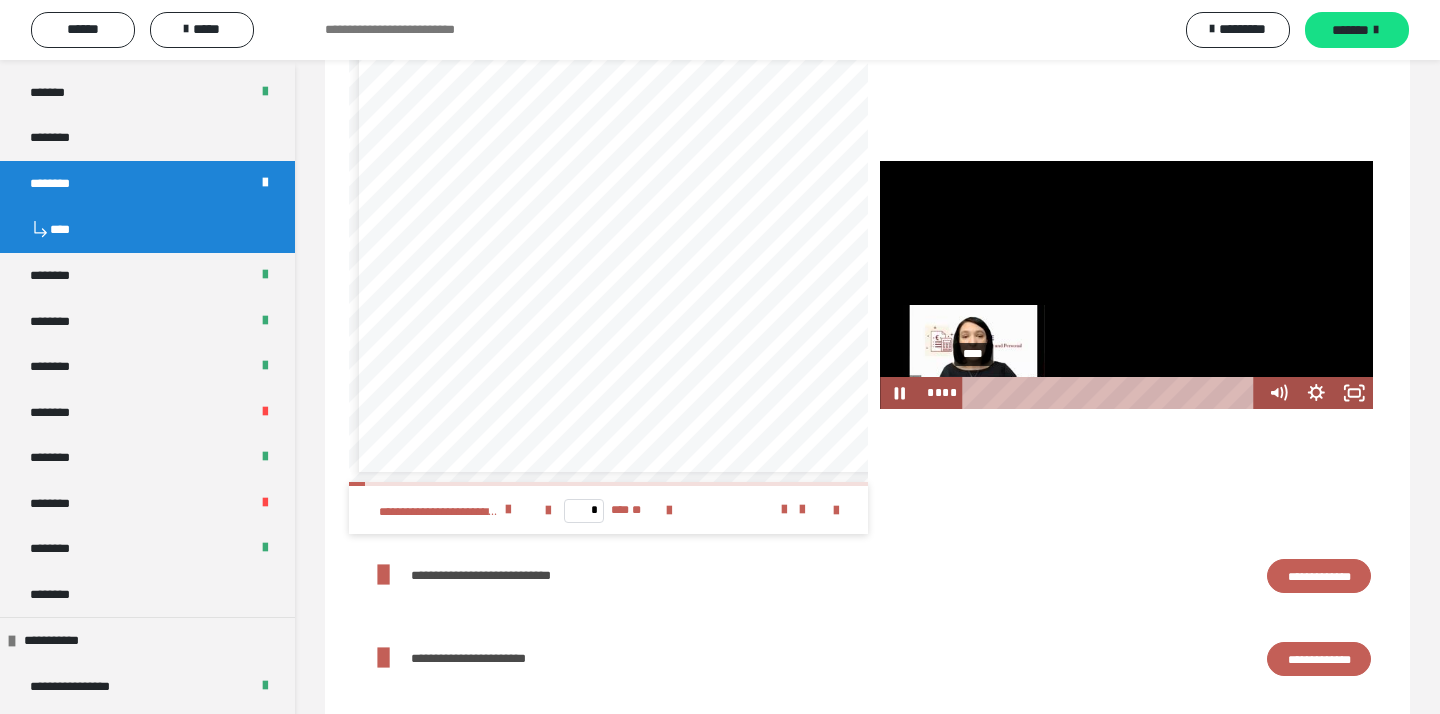 click on "****" at bounding box center (1113, 393) 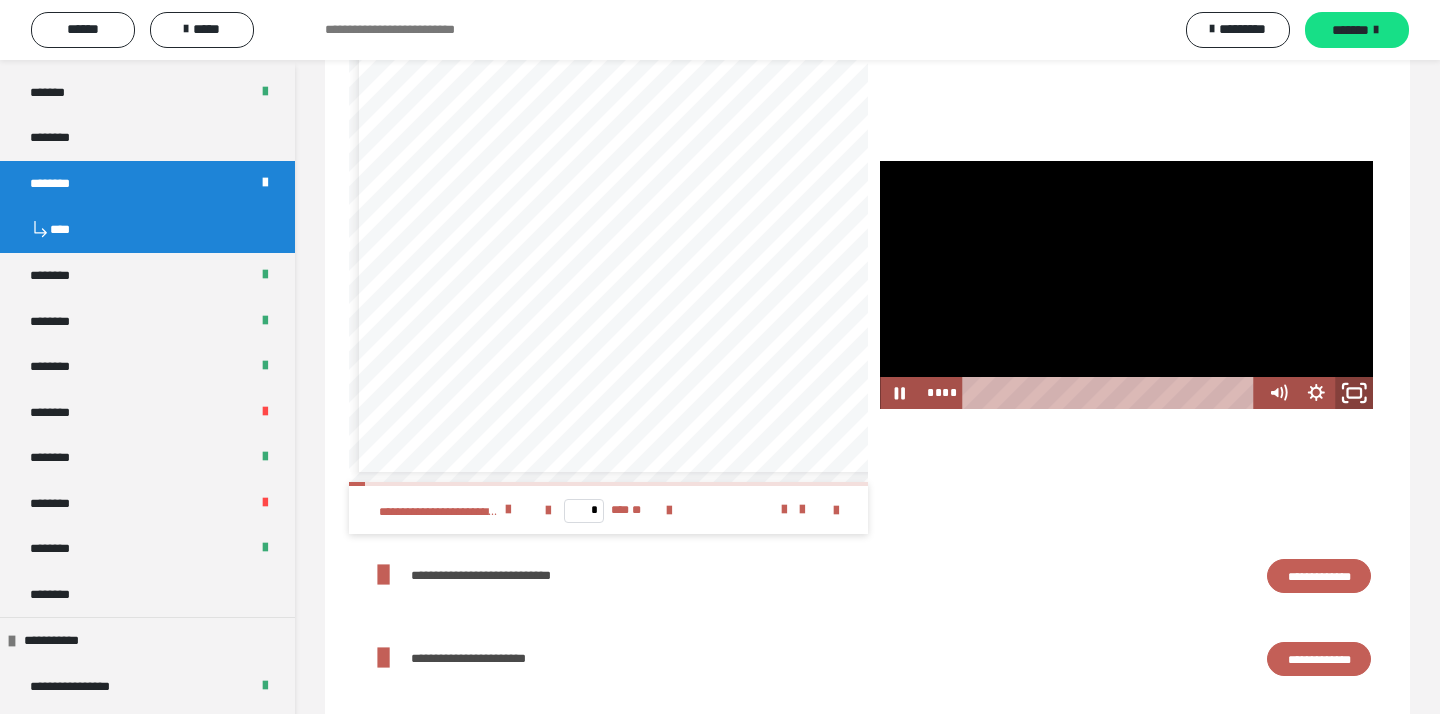 click 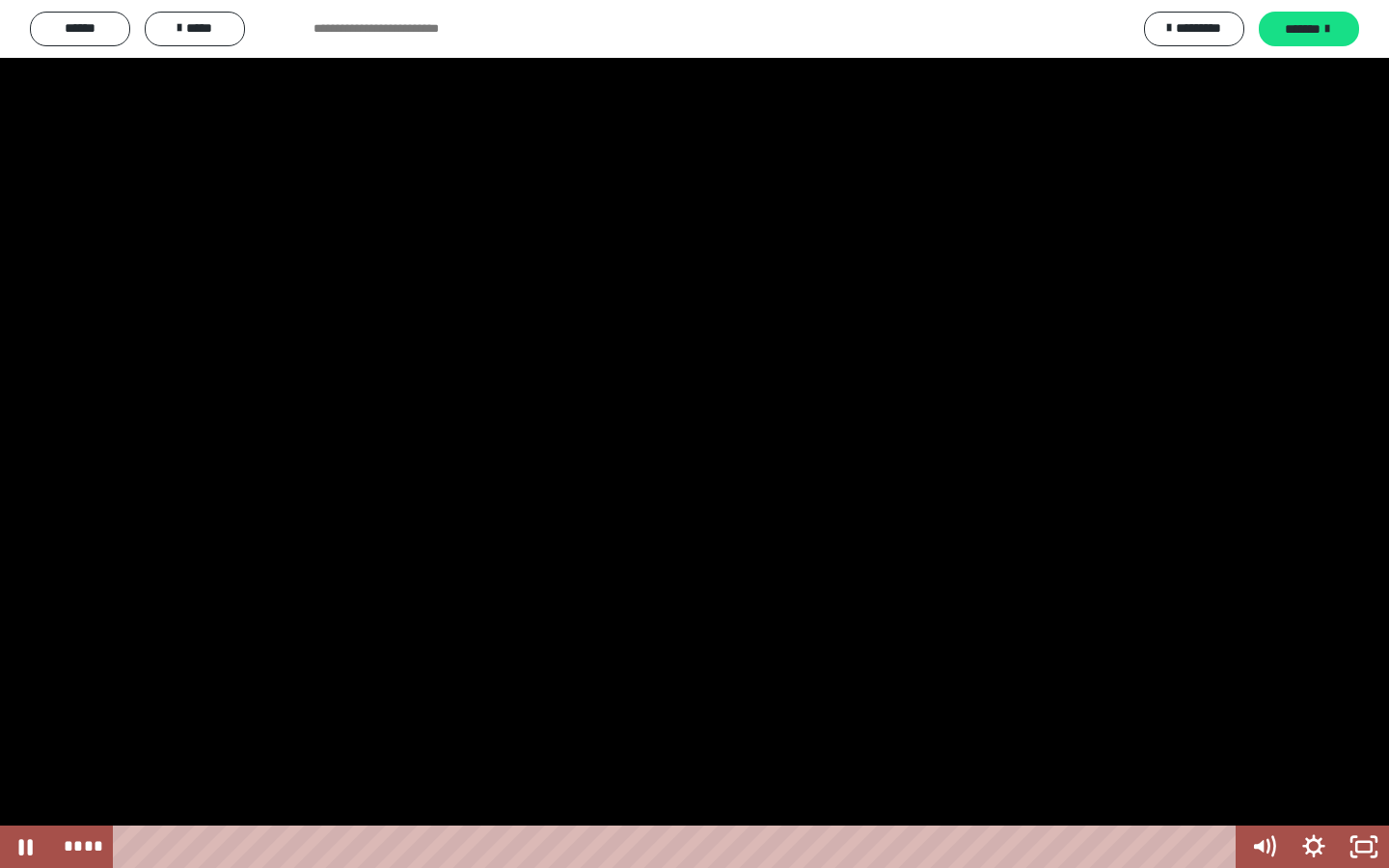 drag, startPoint x: 957, startPoint y: 479, endPoint x: 987, endPoint y: 416, distance: 69.77822 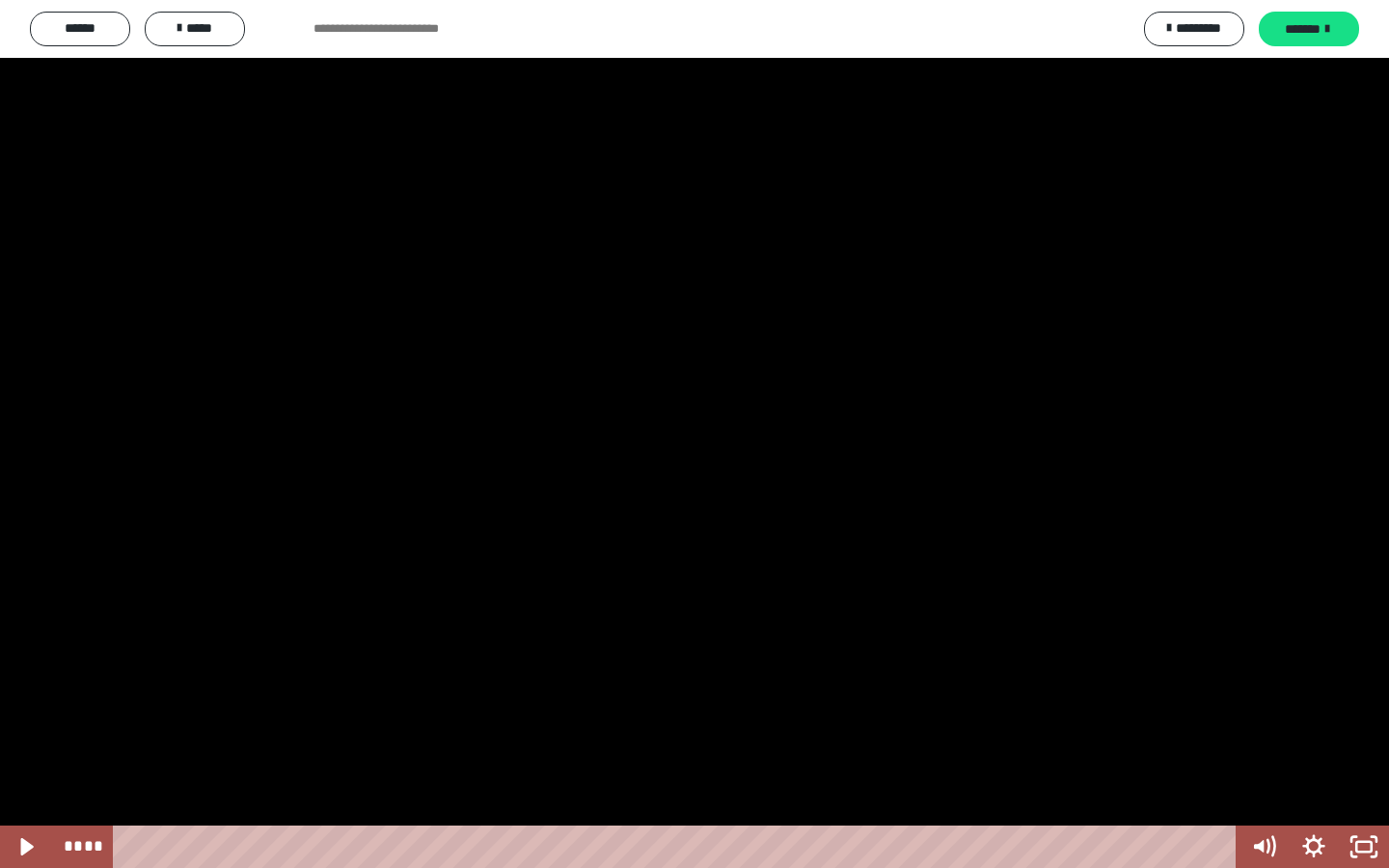 click at bounding box center [694, 434] 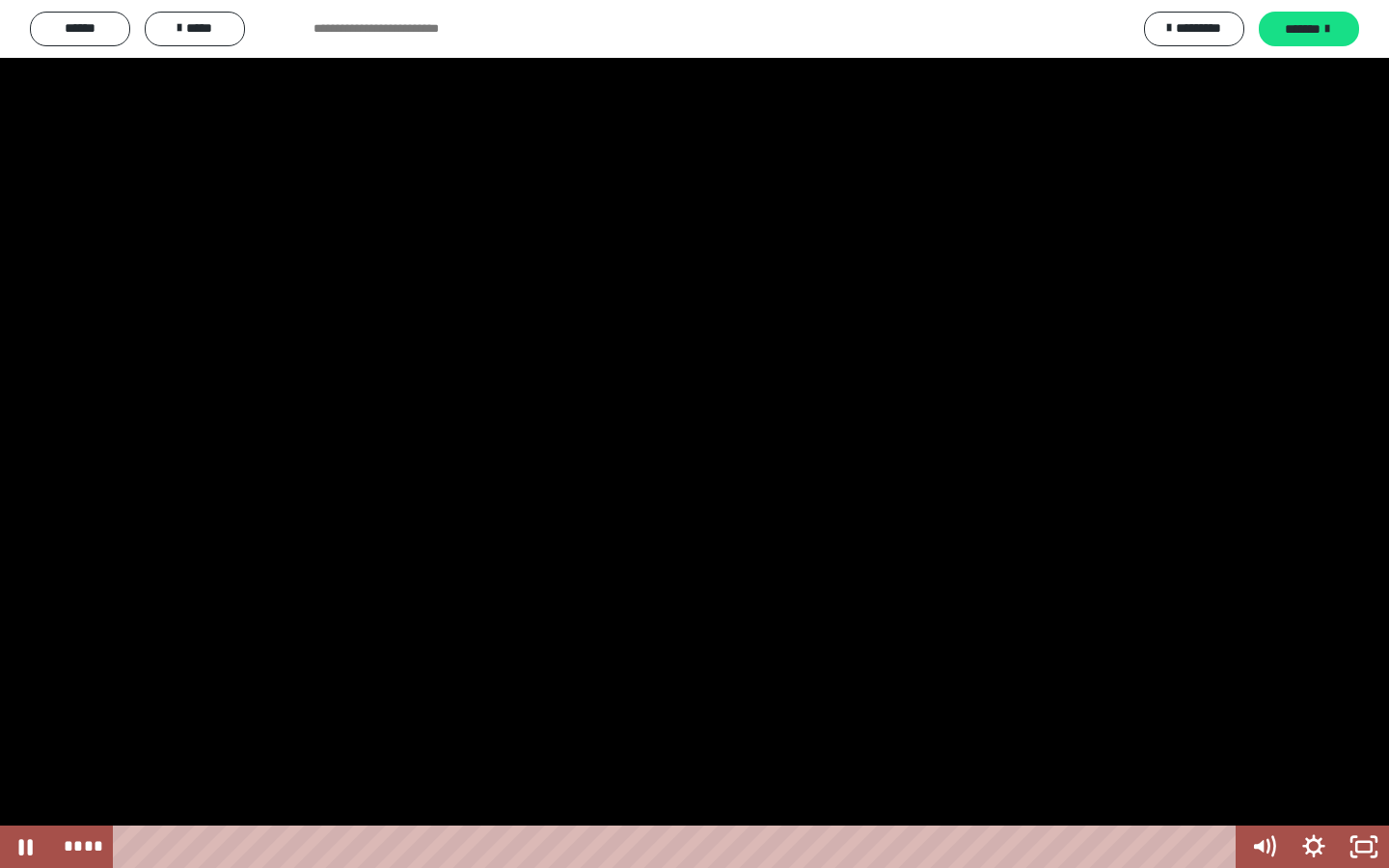 click at bounding box center (694, 434) 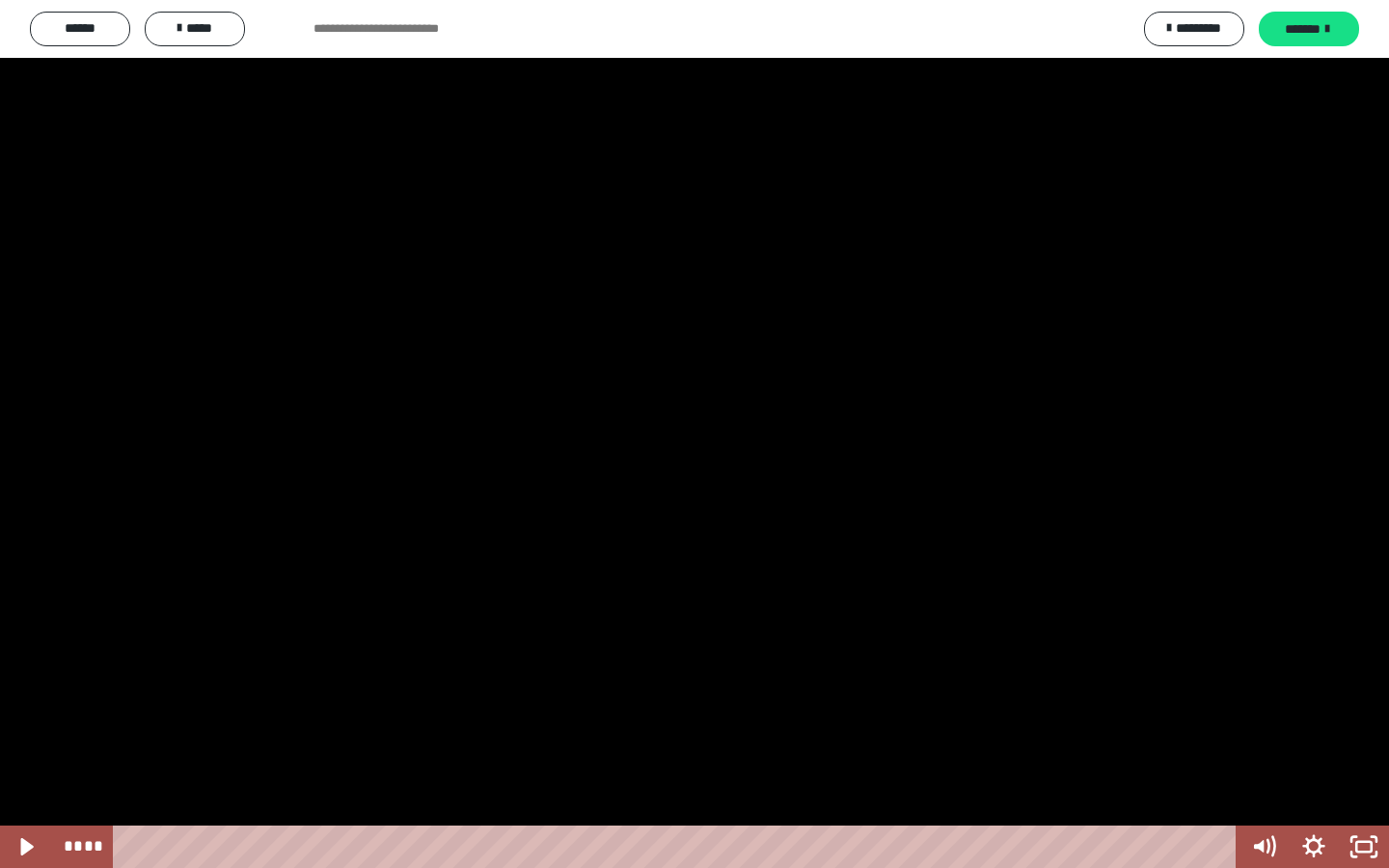 click at bounding box center (694, 434) 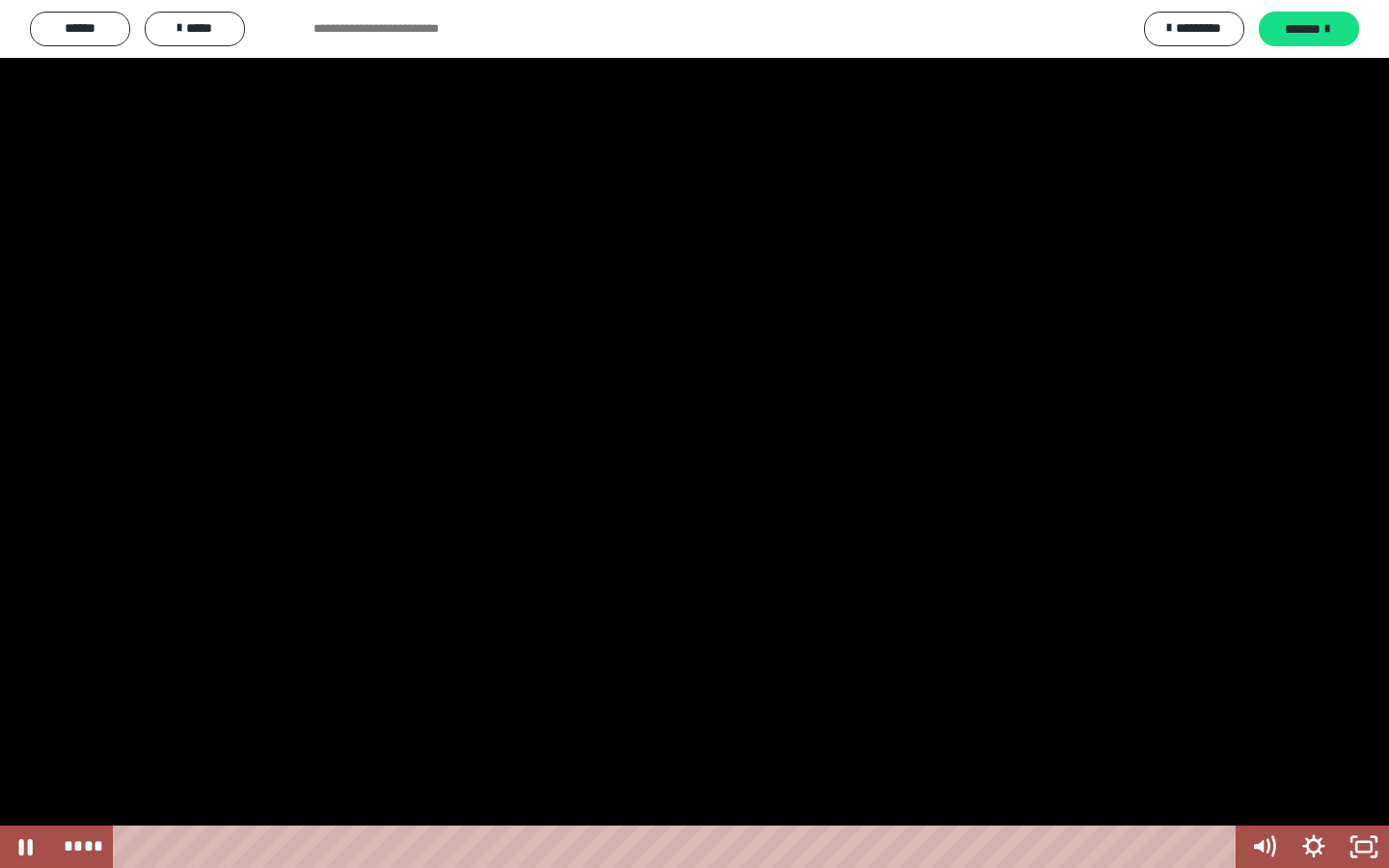 click at bounding box center [694, 434] 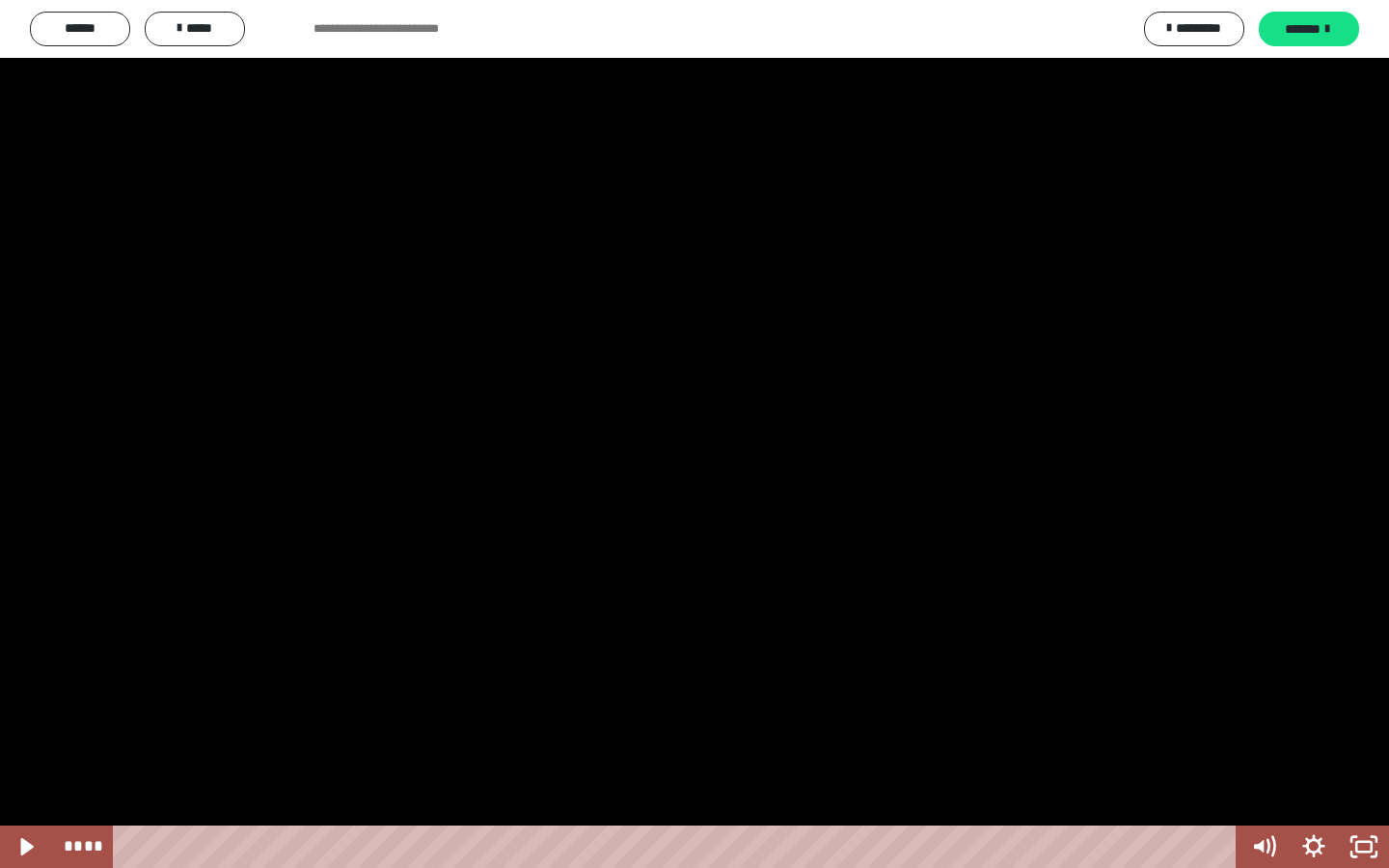 click at bounding box center [694, 434] 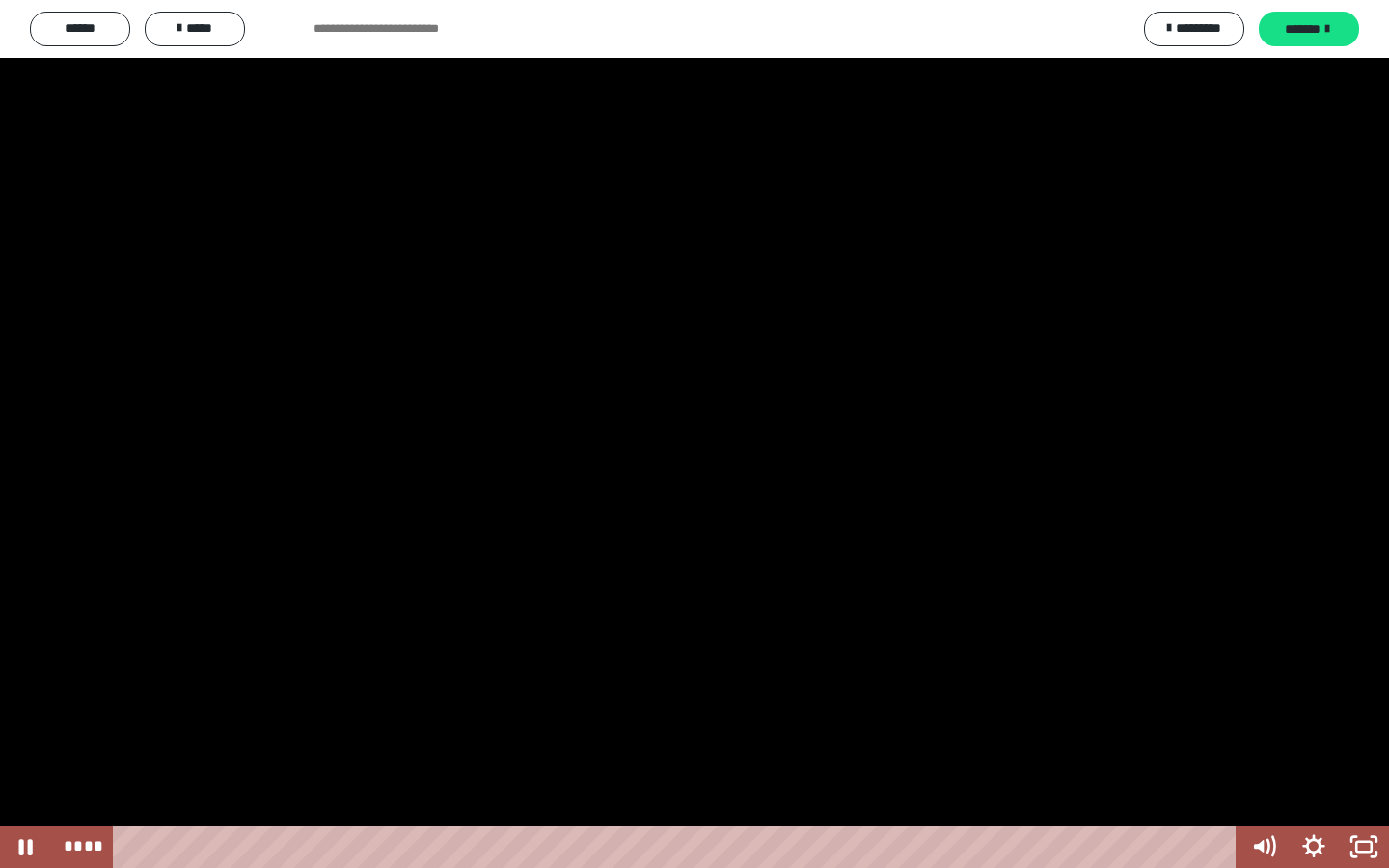 click at bounding box center [694, 434] 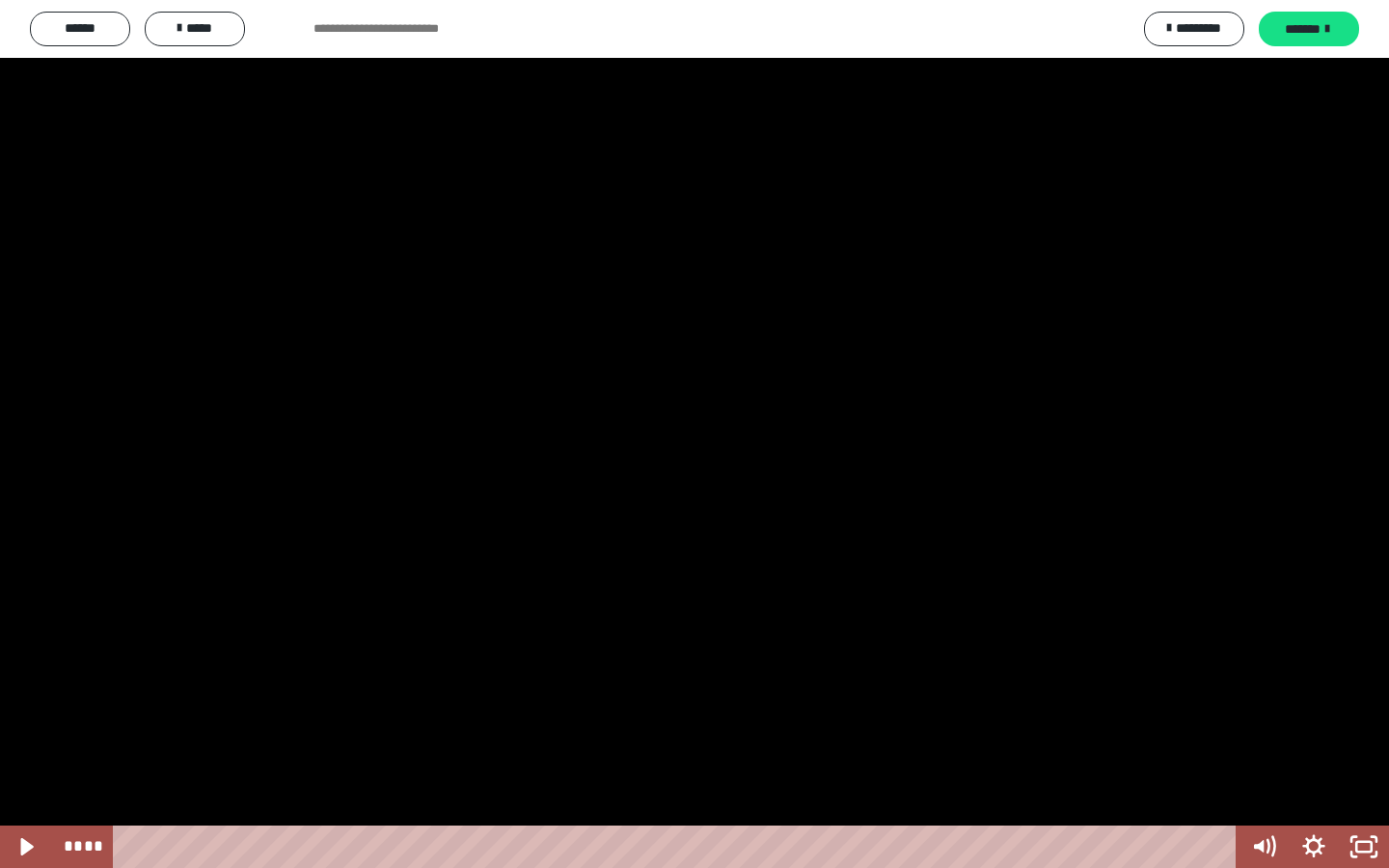 click at bounding box center [694, 434] 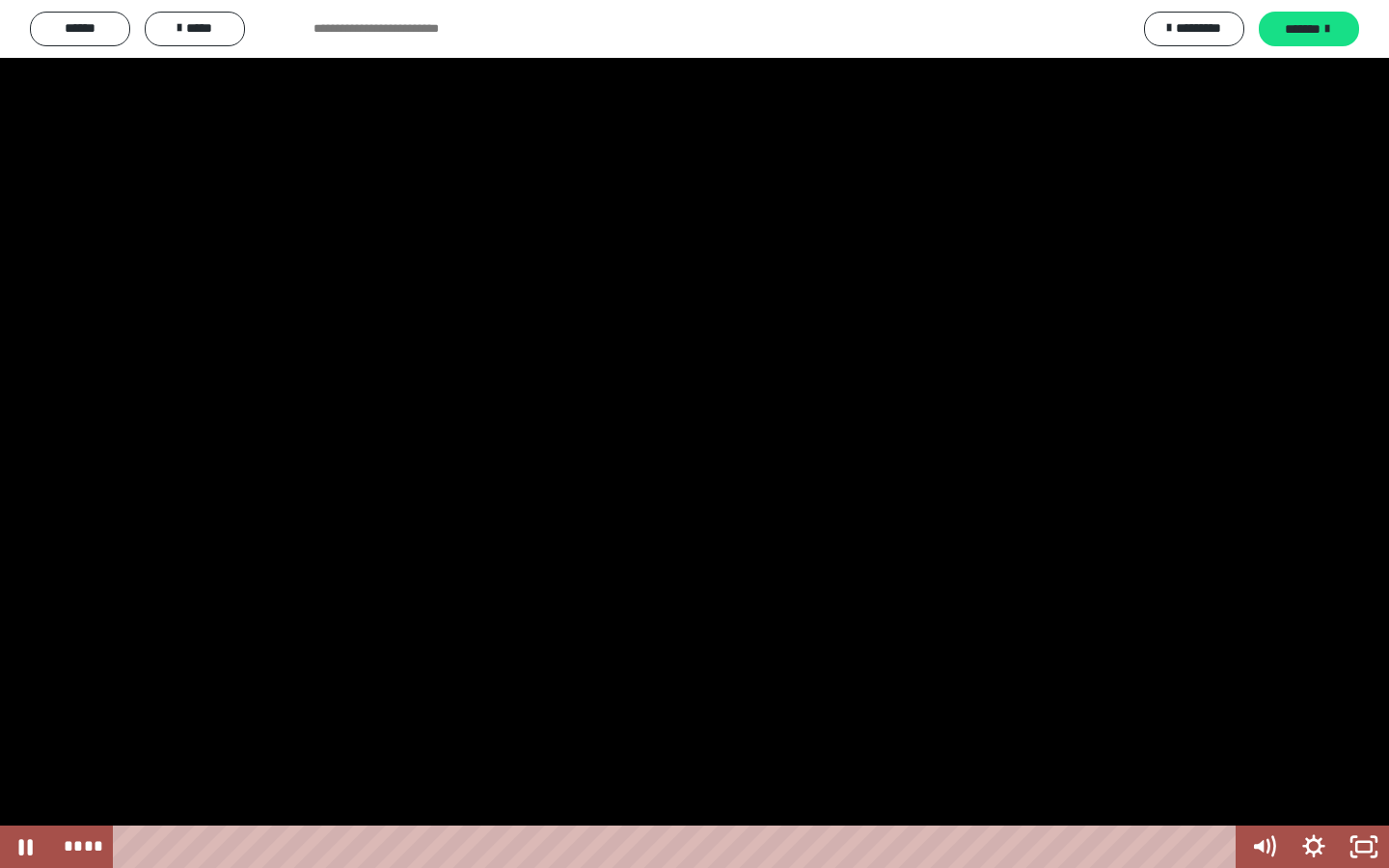 click at bounding box center (694, 434) 